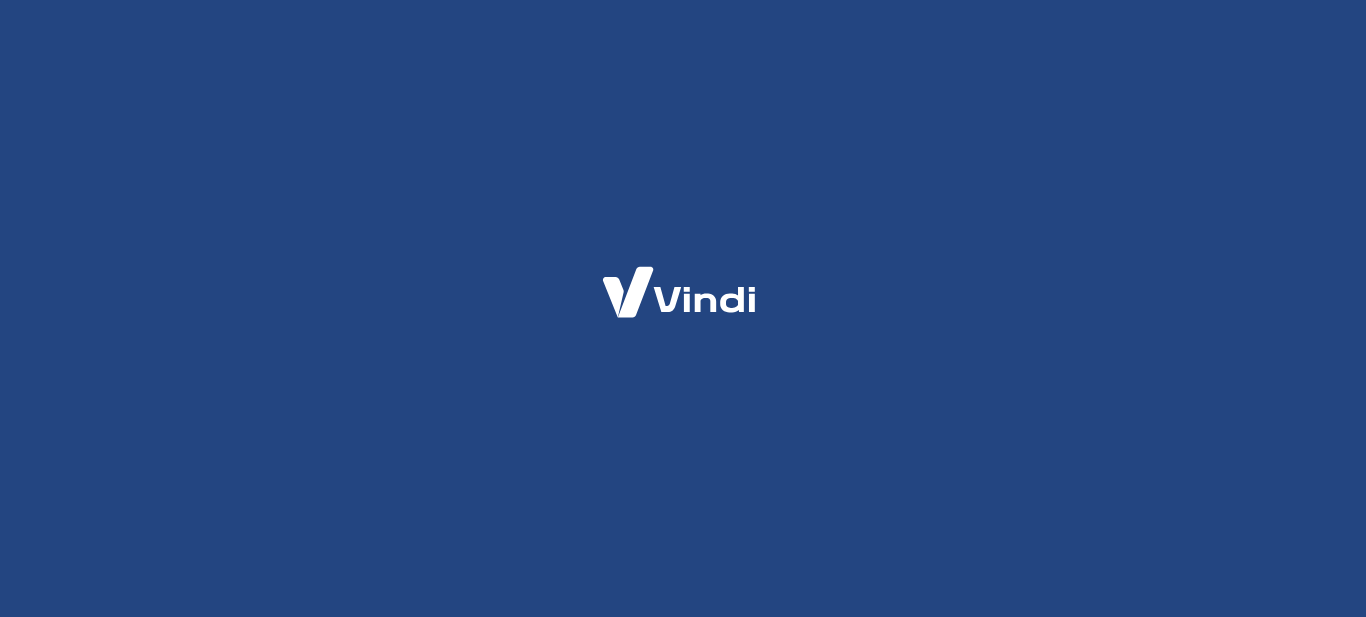 scroll, scrollTop: 0, scrollLeft: 0, axis: both 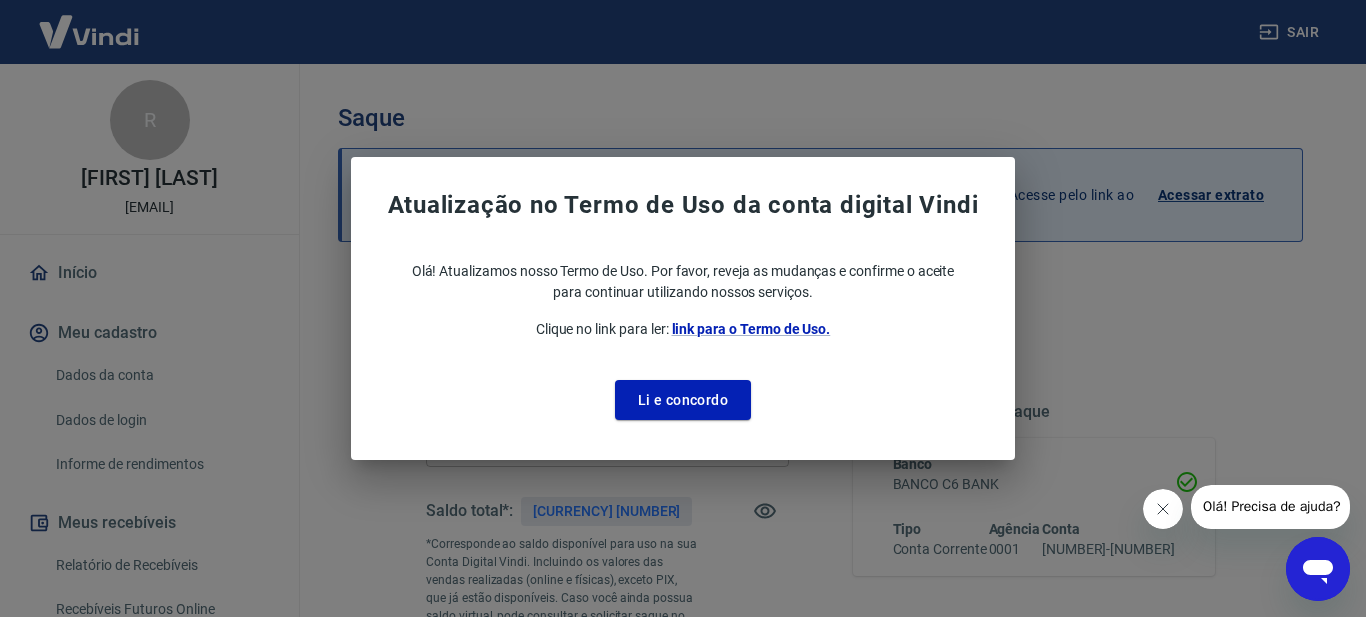 click 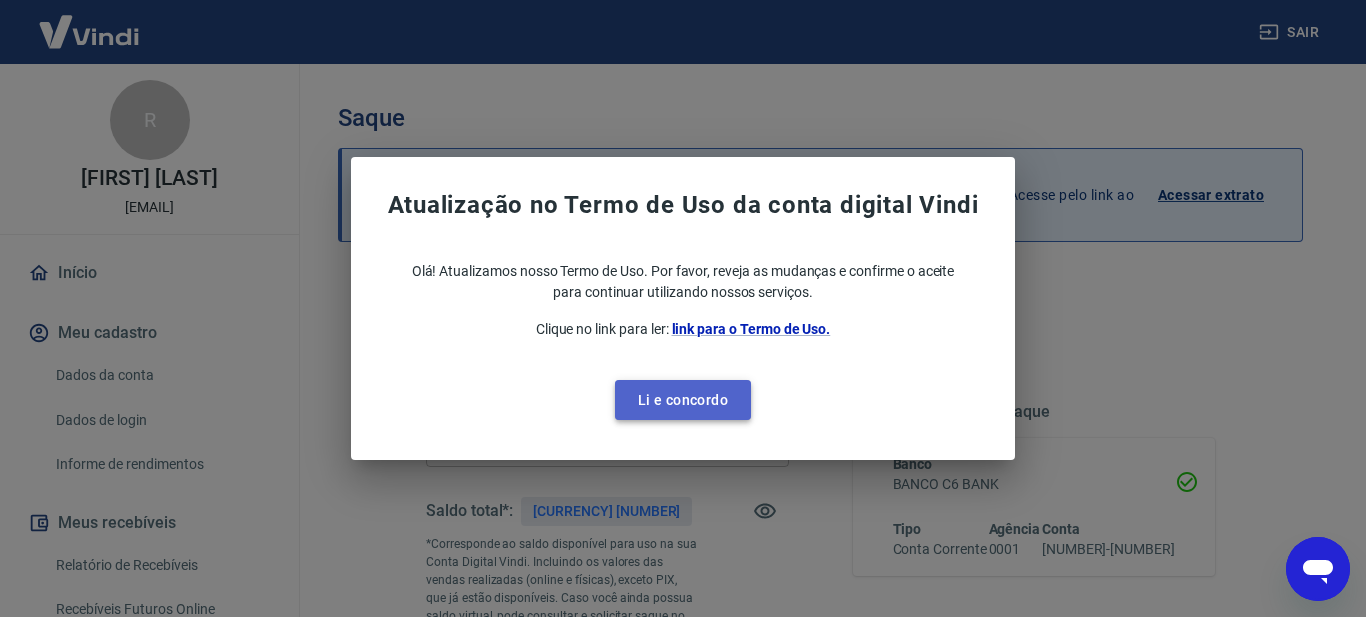 click on "Li e concordo" at bounding box center [683, 400] 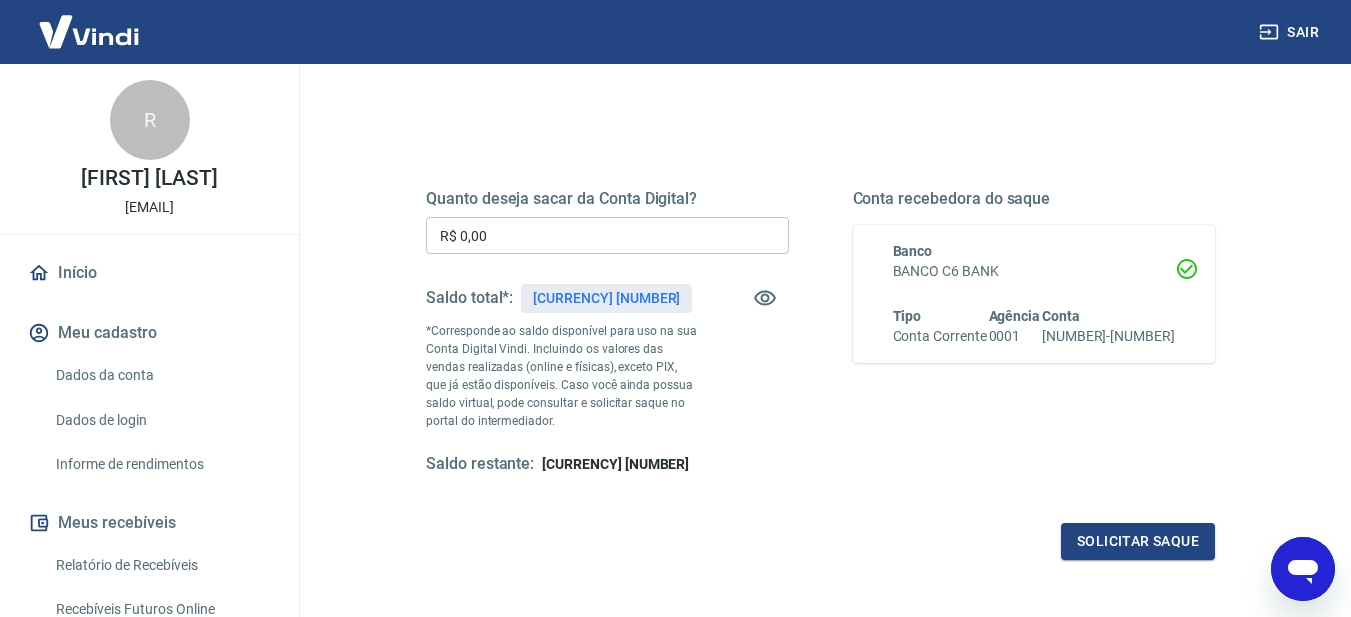 scroll, scrollTop: 217, scrollLeft: 0, axis: vertical 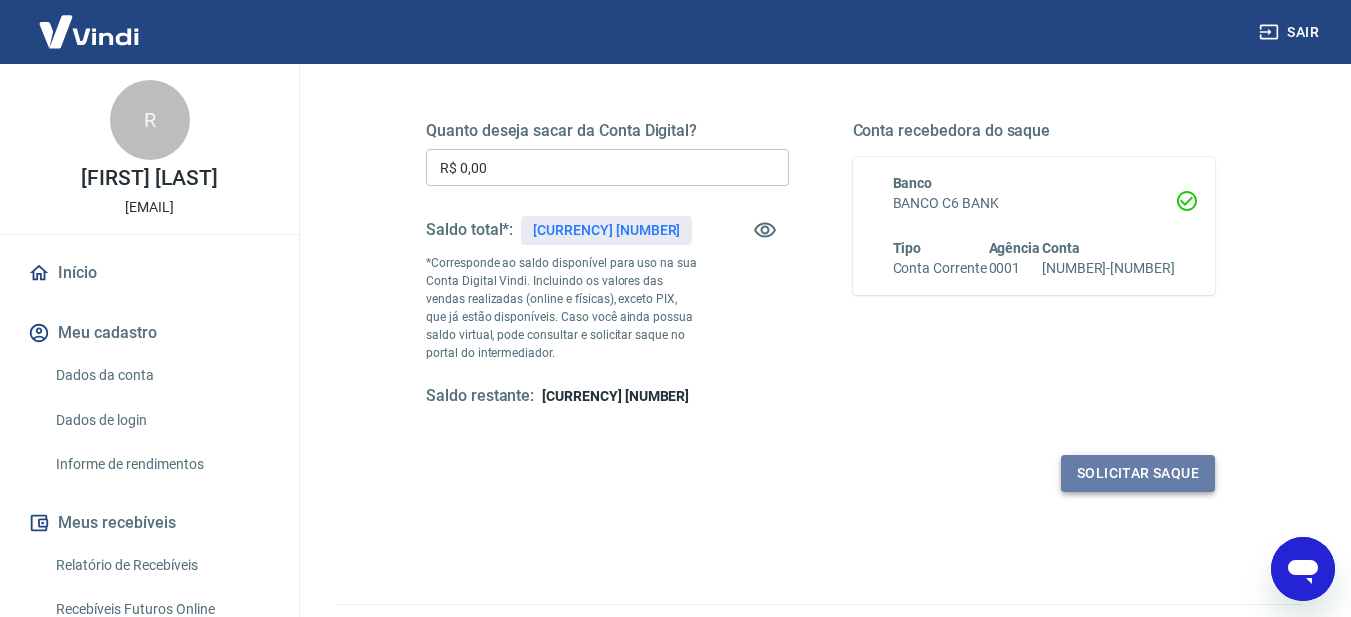 click on "Solicitar saque" at bounding box center (1138, 473) 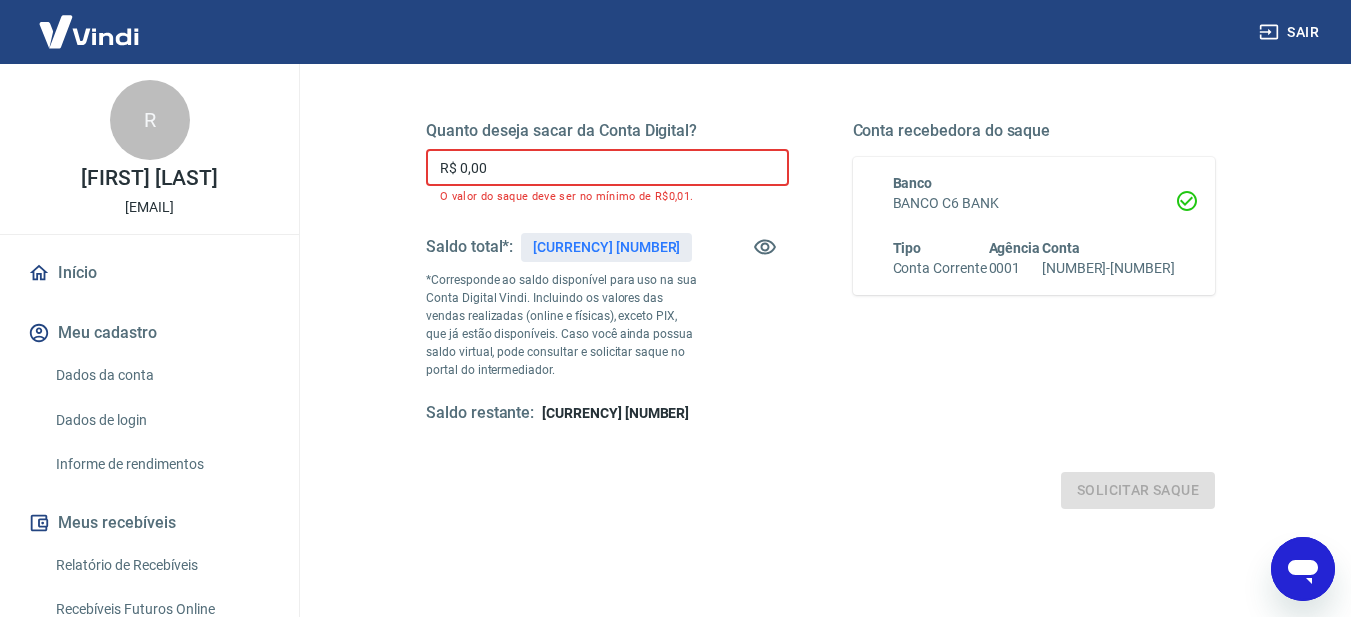 click on "R$ 0,00" at bounding box center (607, 167) 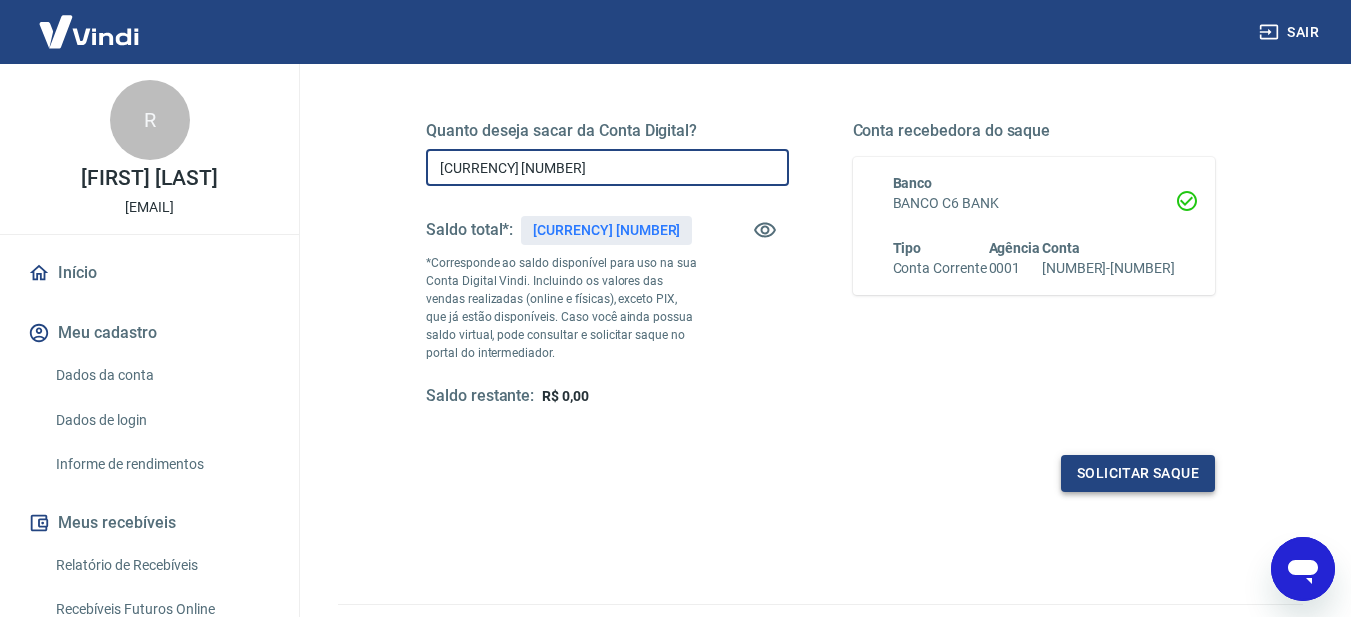 type on "[CURRENCY] [NUMBER]" 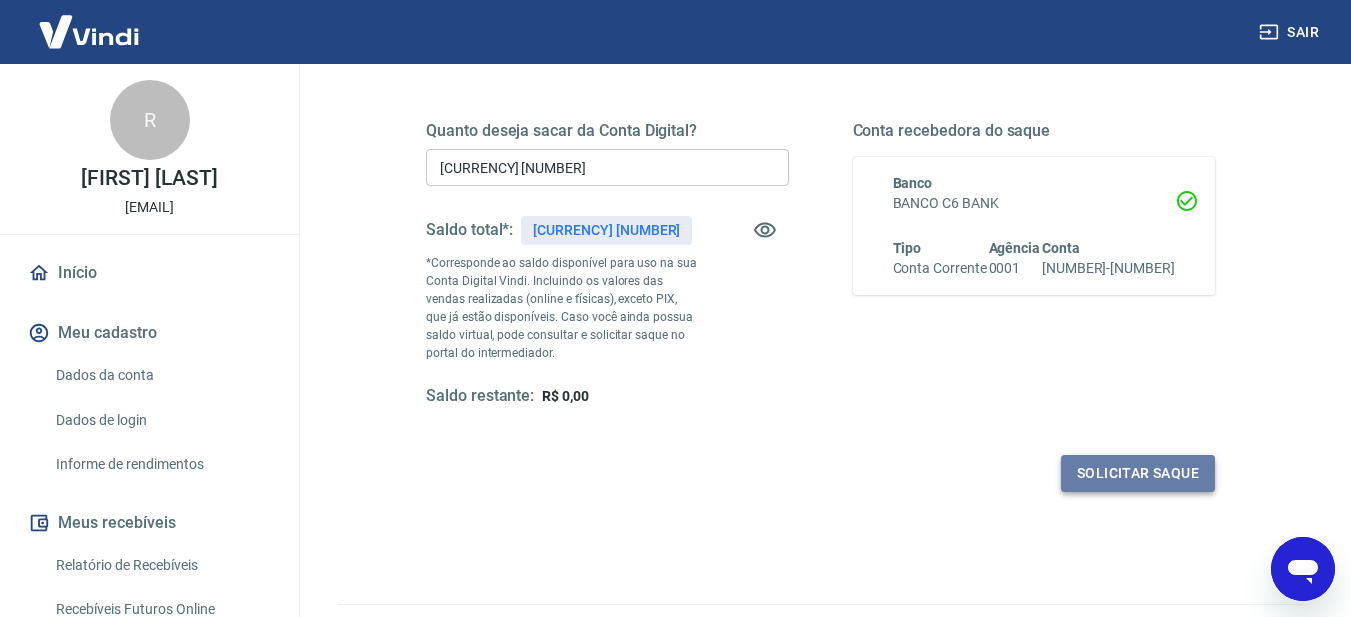 click on "Solicitar saque" at bounding box center [1138, 473] 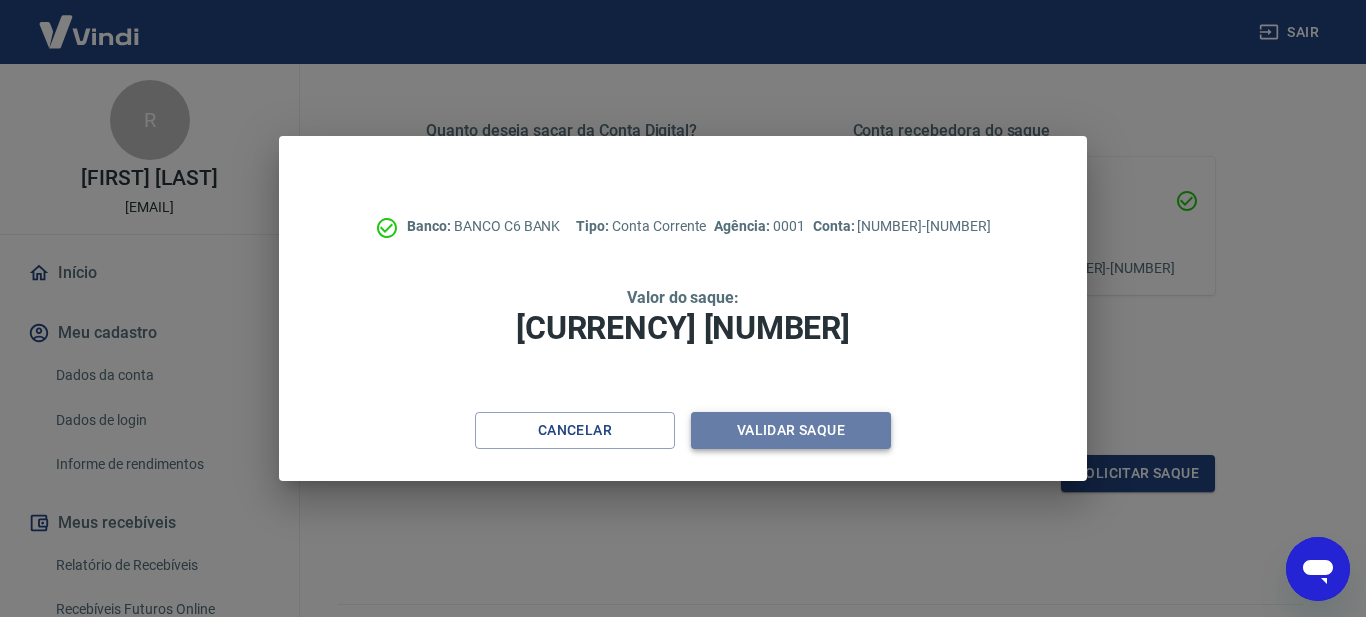 click on "Validar saque" at bounding box center [791, 430] 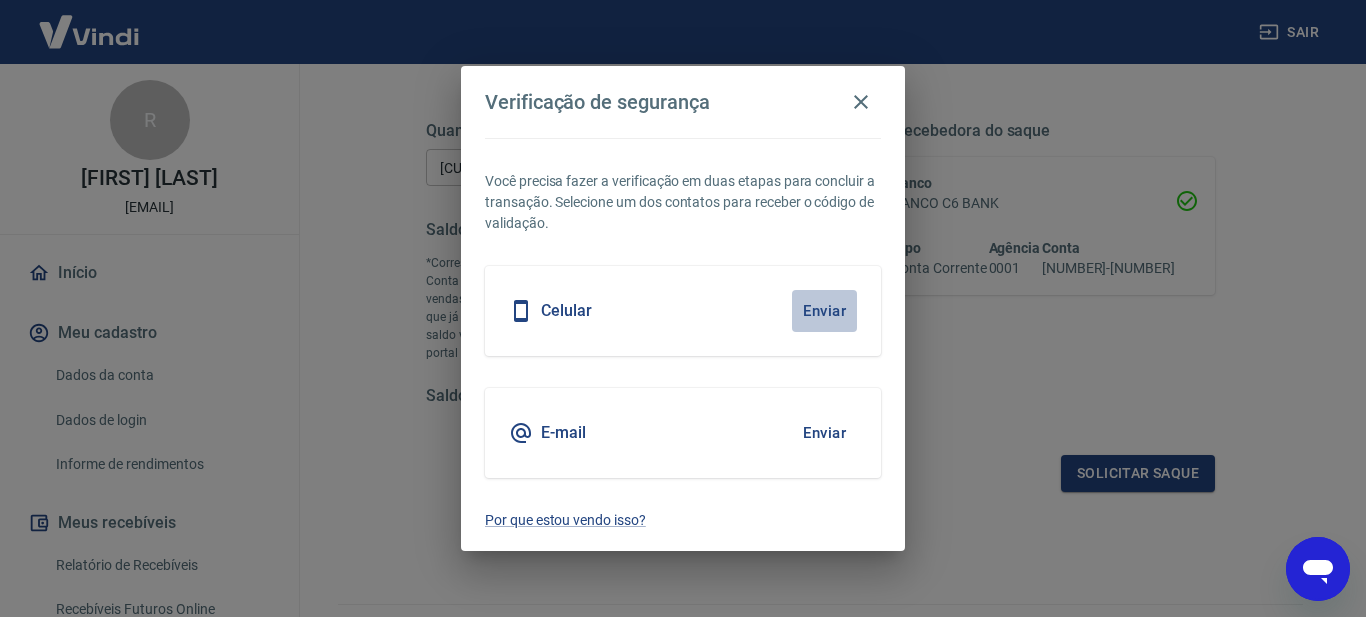 click on "Enviar" at bounding box center [824, 311] 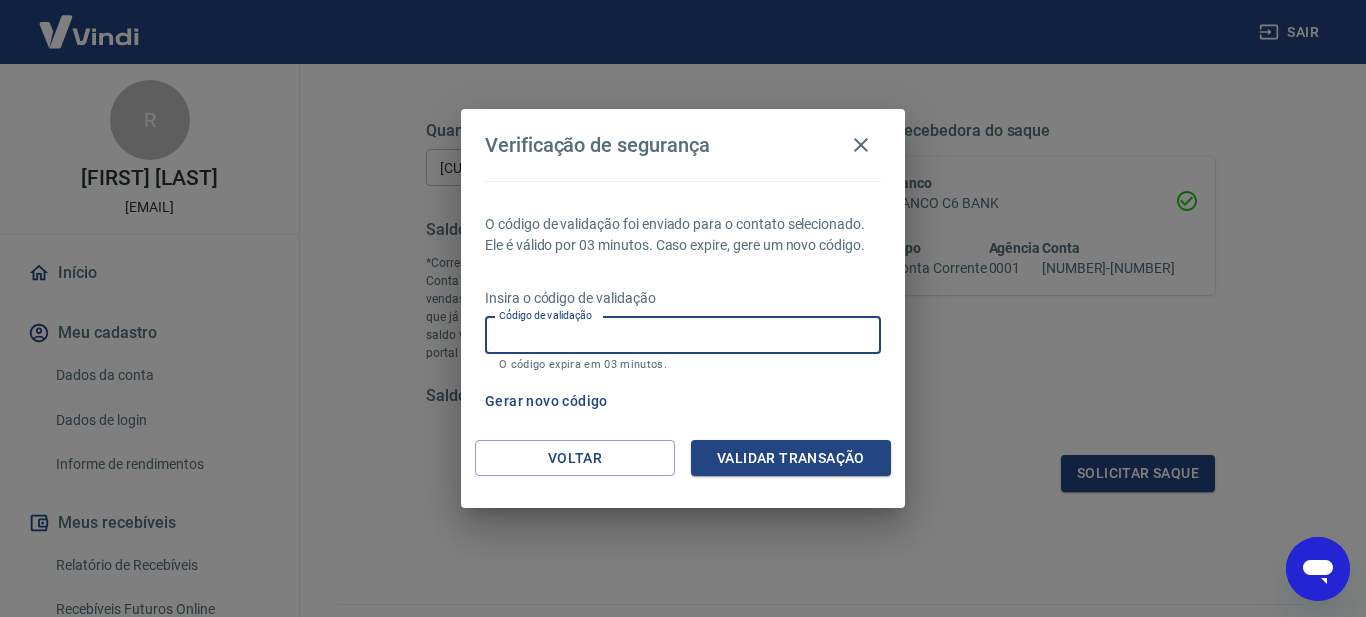 click on "Código de validação" at bounding box center [683, 335] 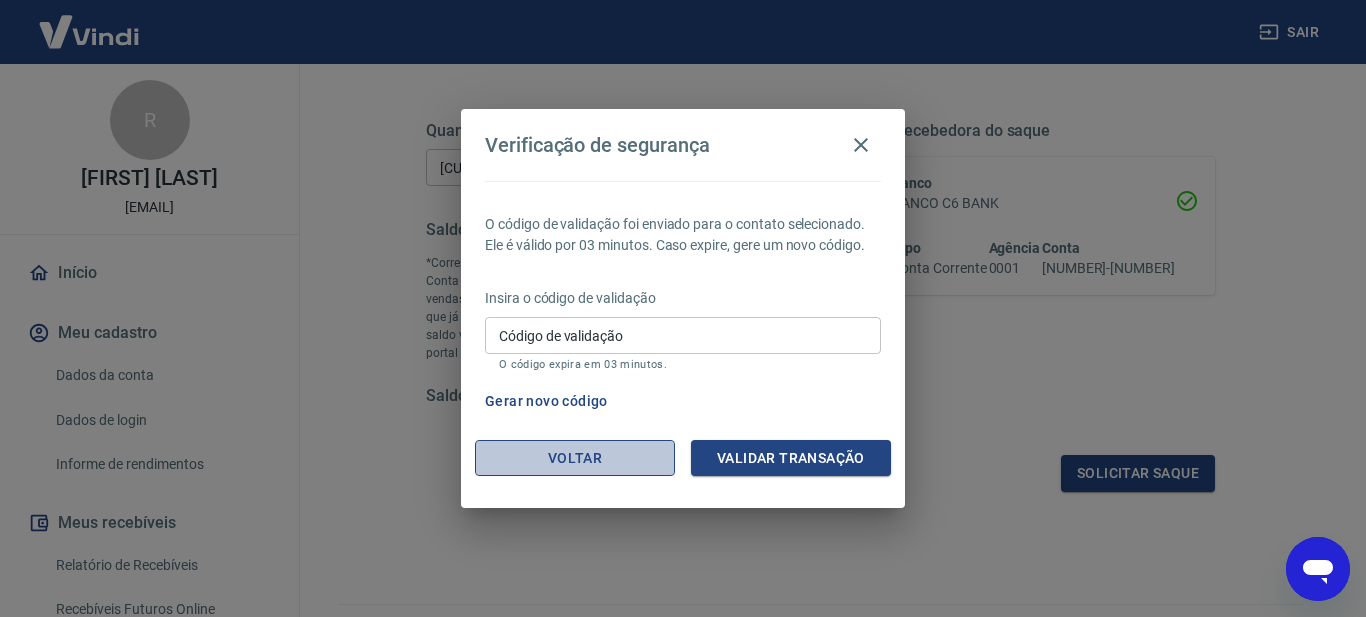 click on "Voltar" at bounding box center (575, 458) 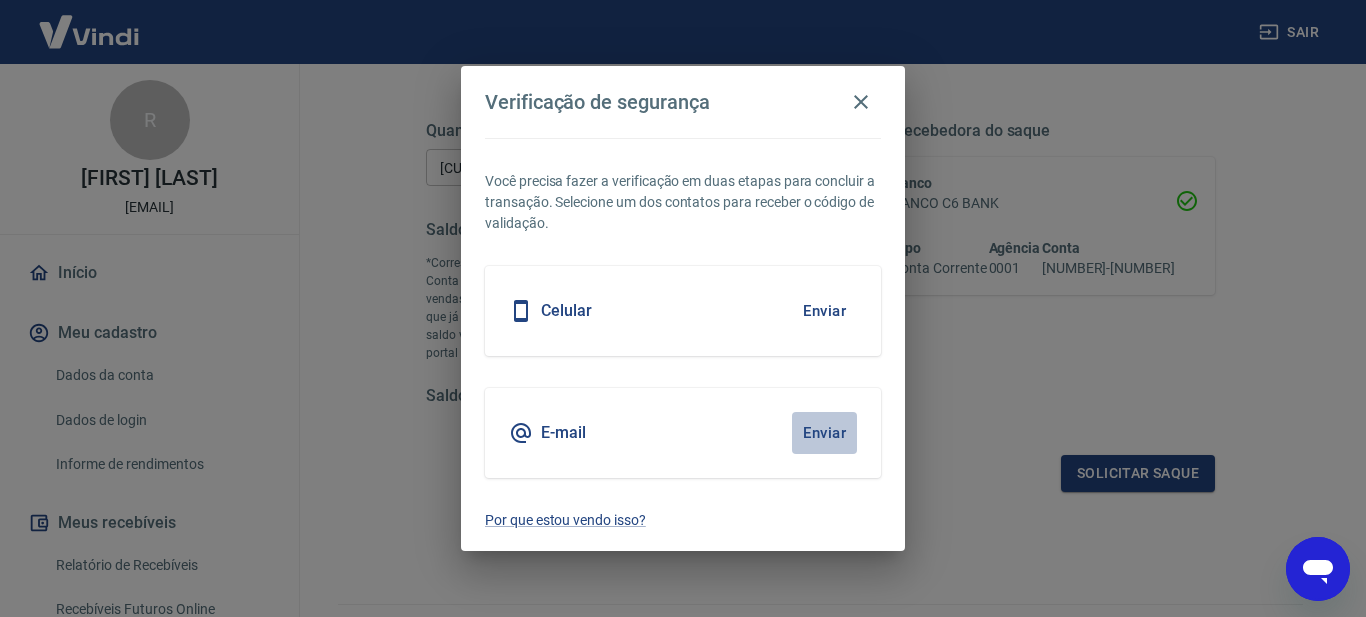 click on "Enviar" at bounding box center [824, 433] 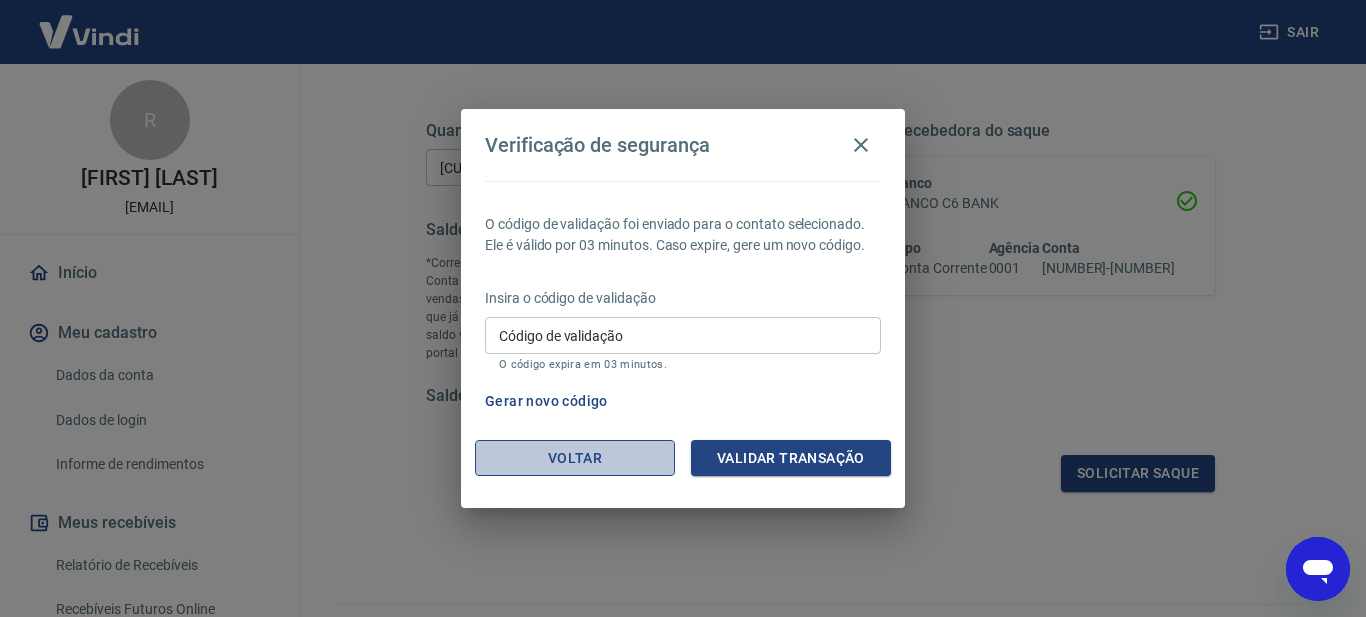 click on "Voltar" at bounding box center (575, 458) 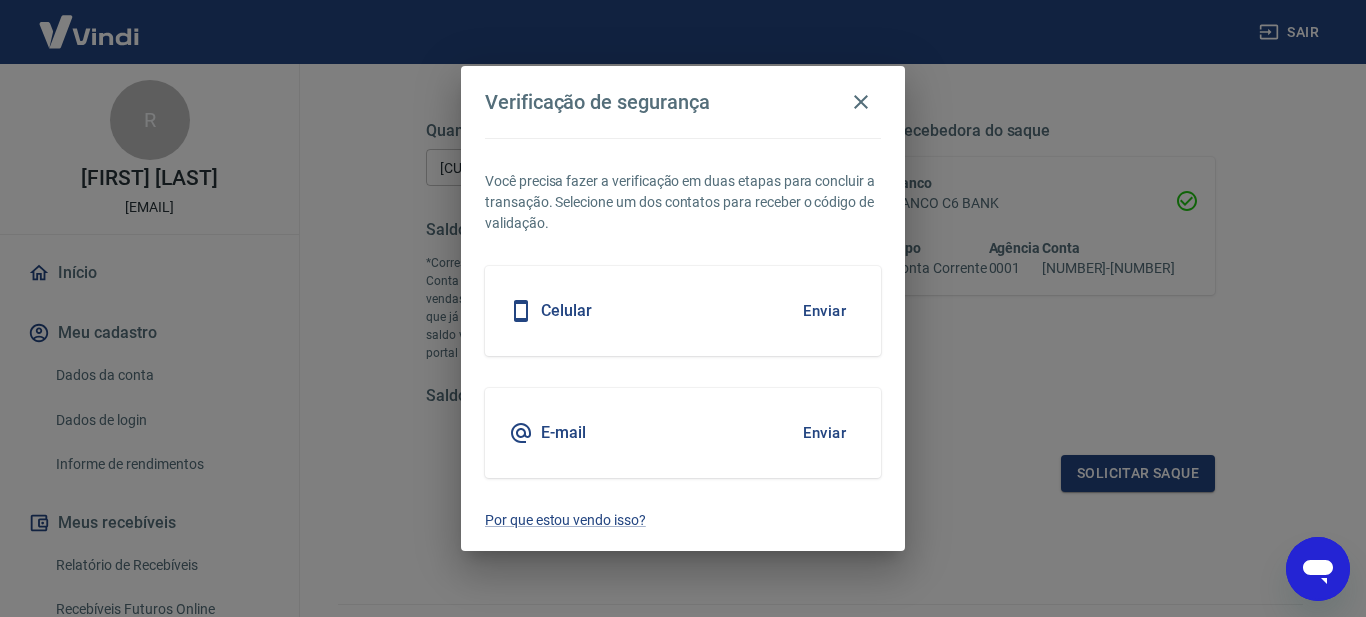 click on "Celular" at bounding box center (550, 311) 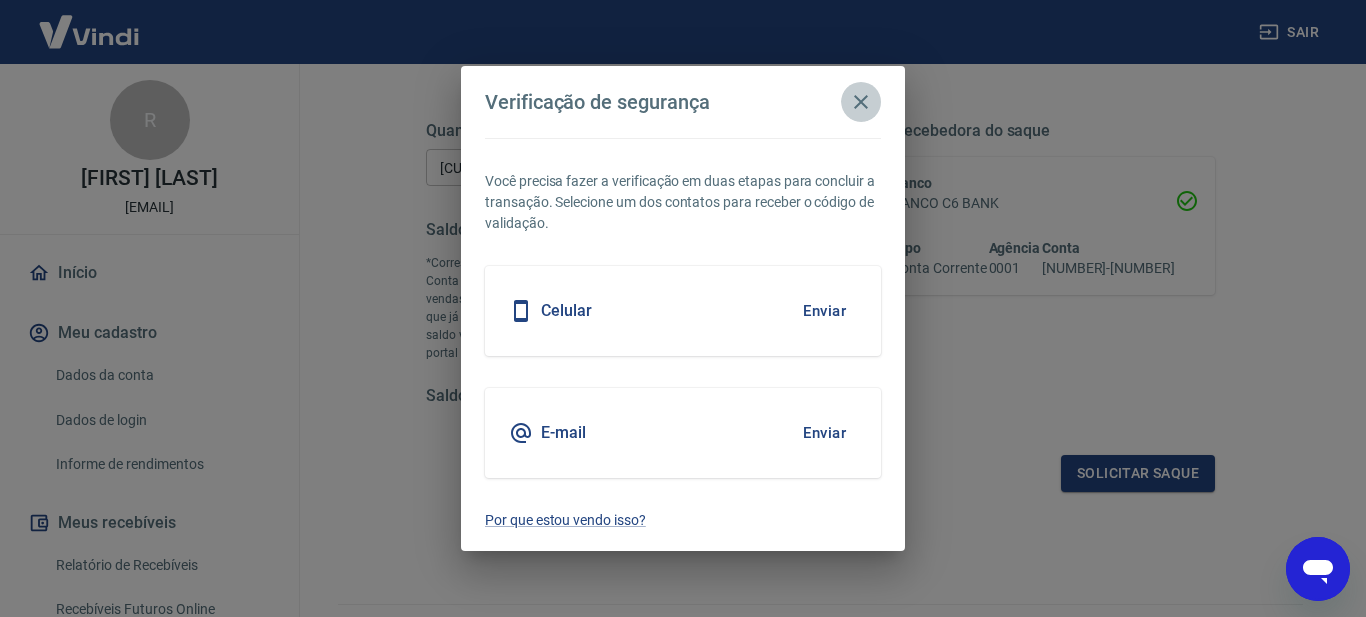 click 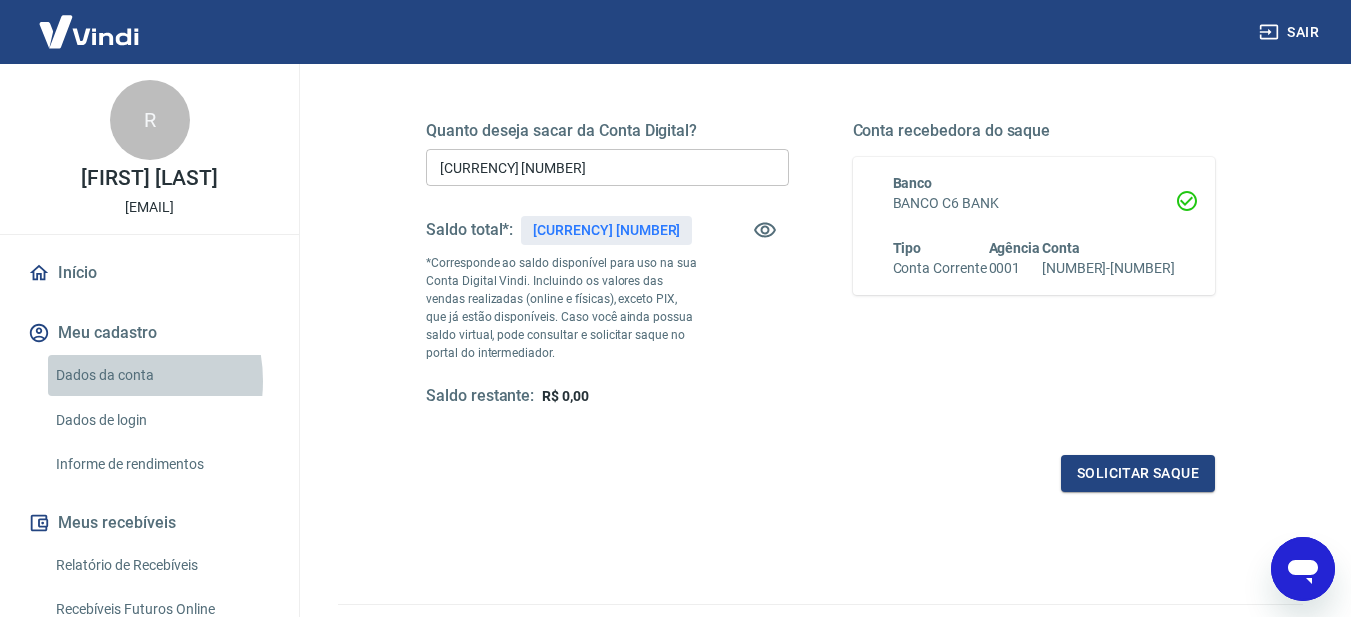 click on "Dados da conta" at bounding box center [161, 375] 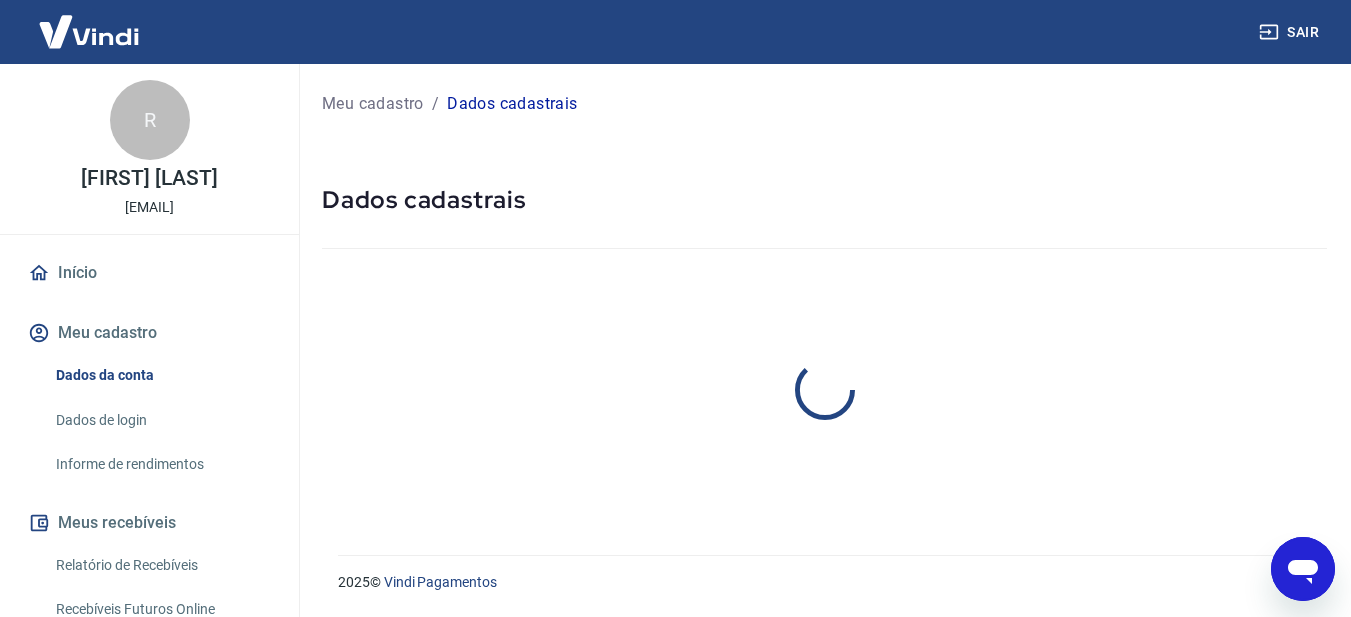 scroll, scrollTop: 0, scrollLeft: 0, axis: both 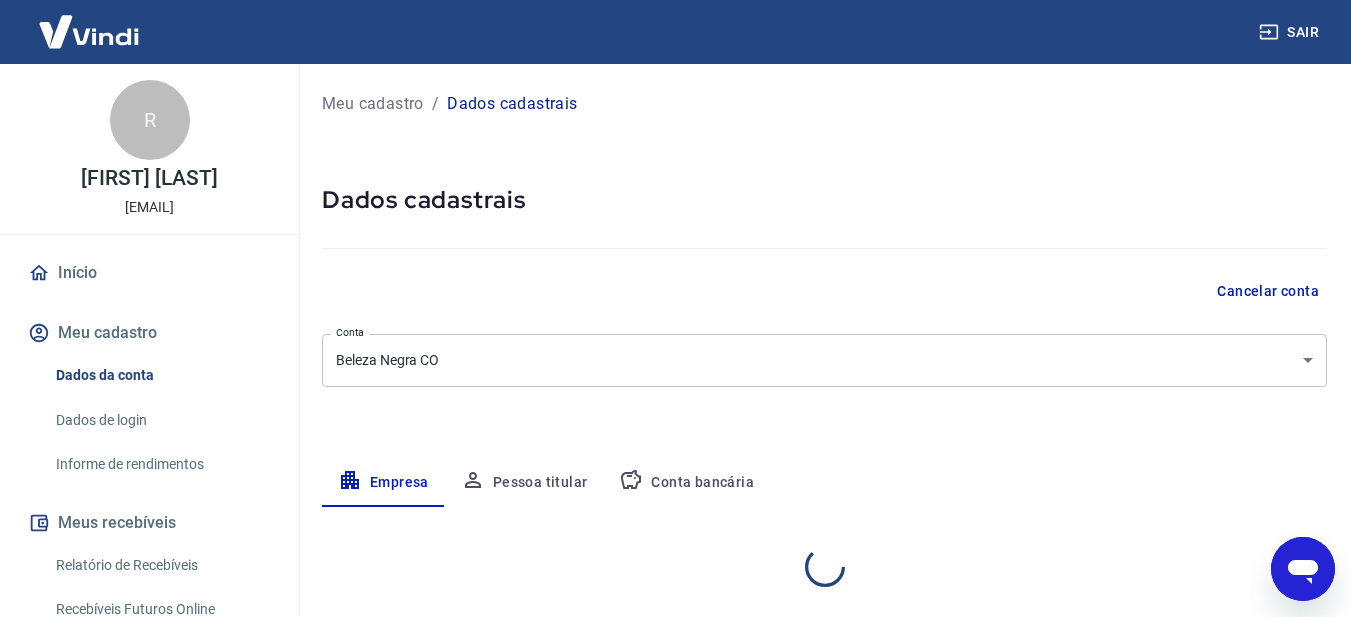 select on "MG" 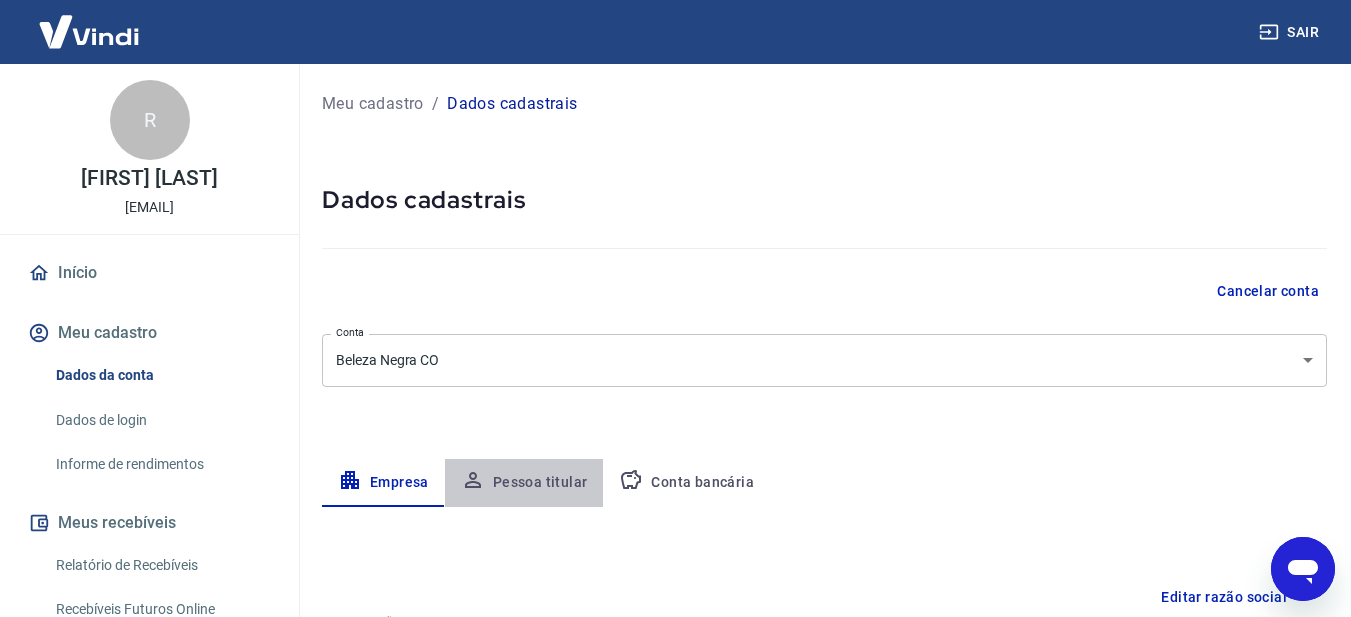 click on "Pessoa titular" at bounding box center (524, 483) 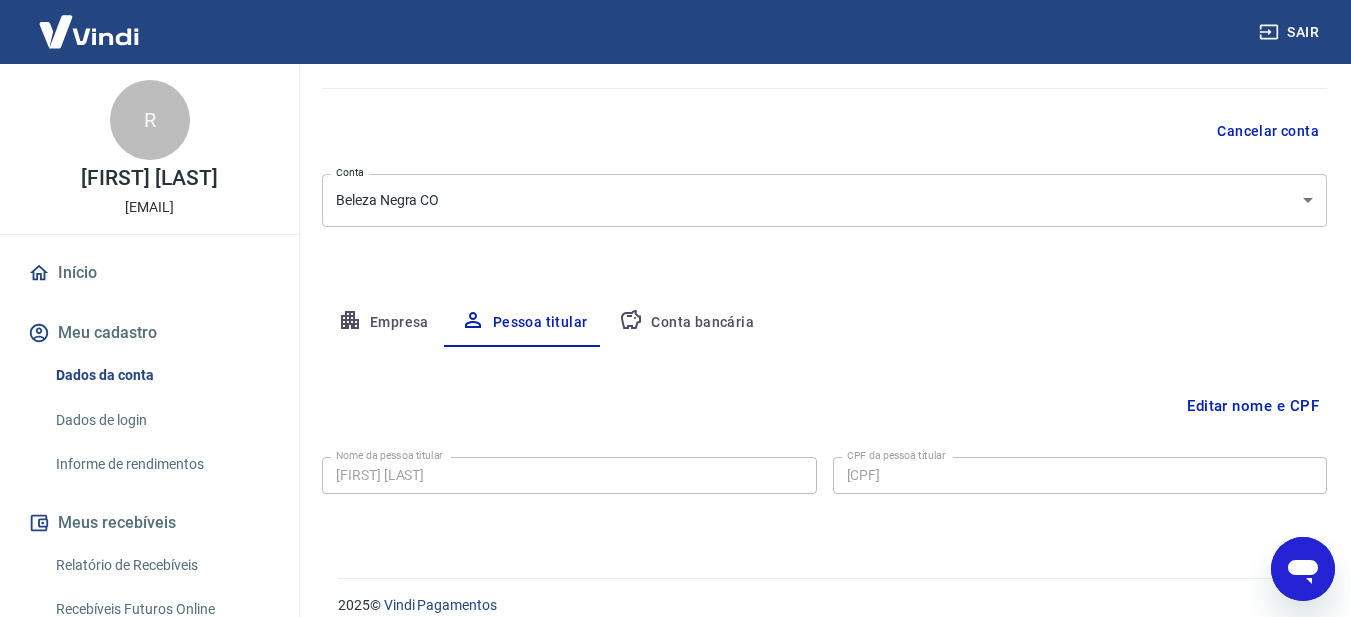 scroll, scrollTop: 183, scrollLeft: 0, axis: vertical 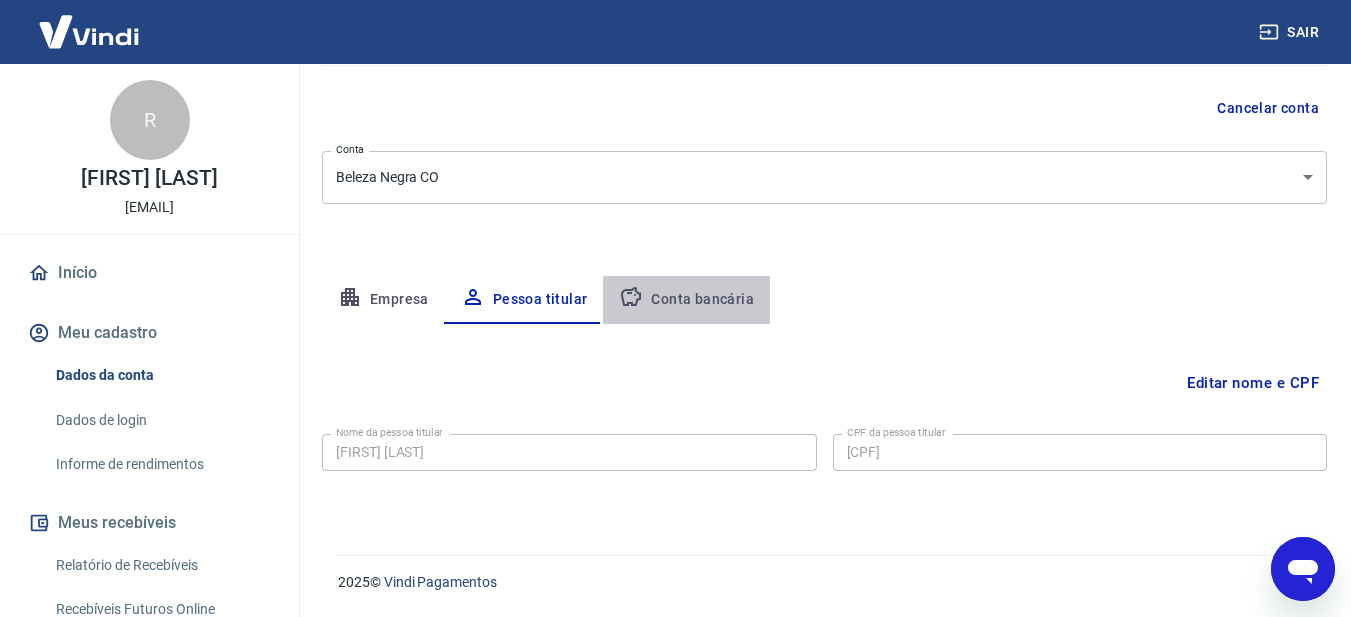 click on "Conta bancária" at bounding box center [686, 300] 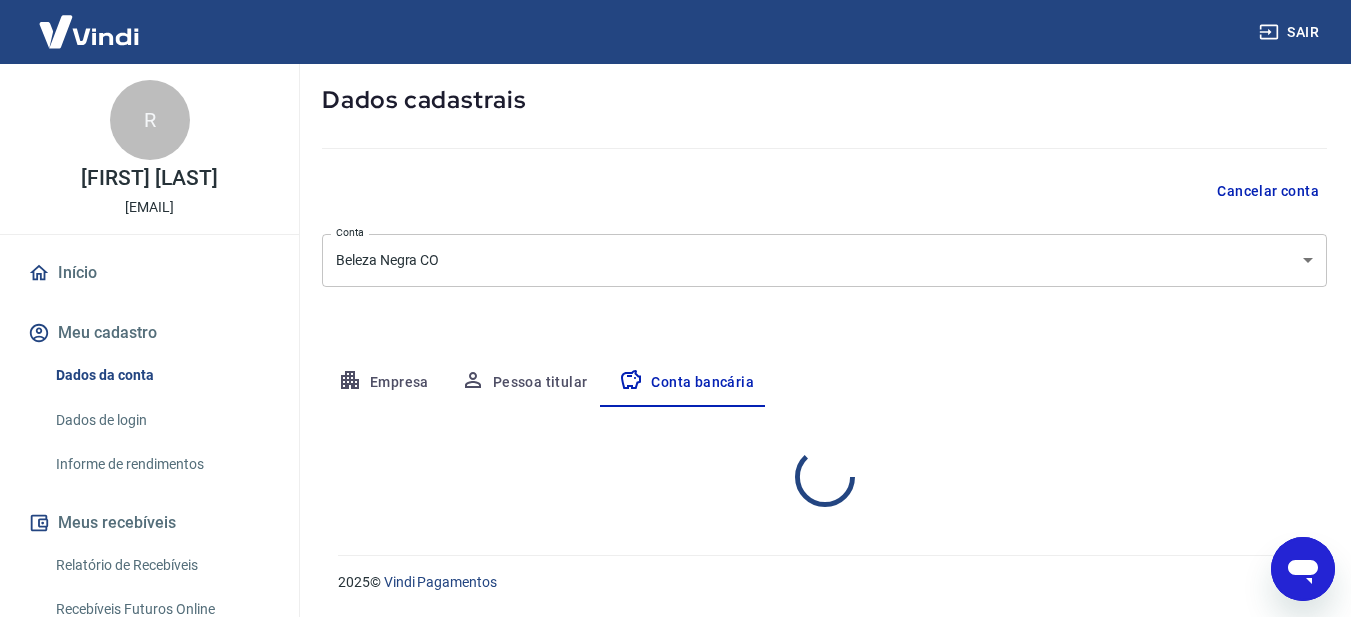 scroll, scrollTop: 183, scrollLeft: 0, axis: vertical 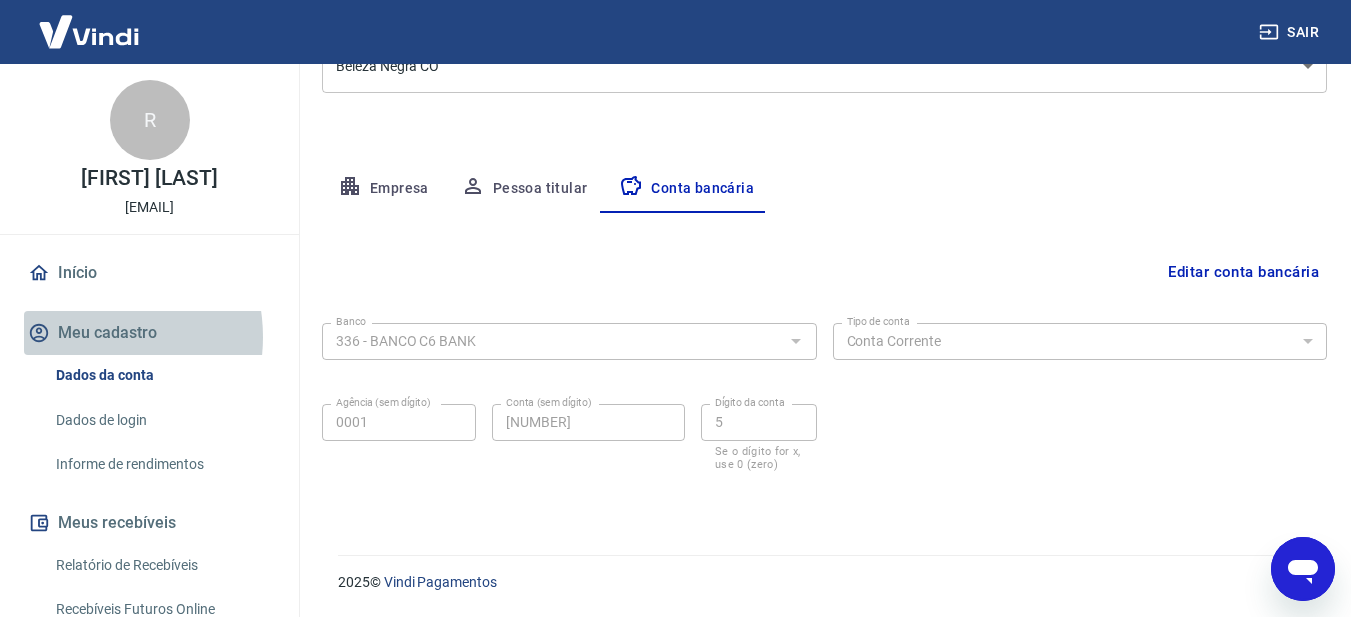 click on "Meu cadastro" at bounding box center (149, 333) 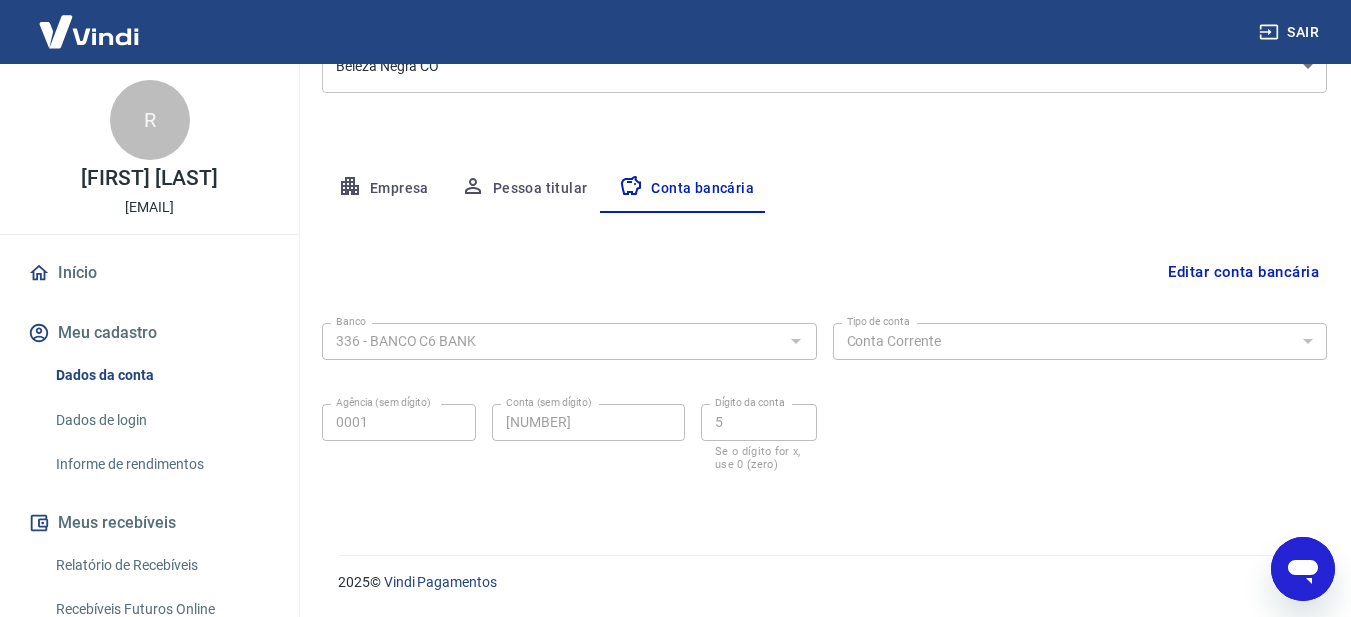click on "Empresa" at bounding box center (383, 189) 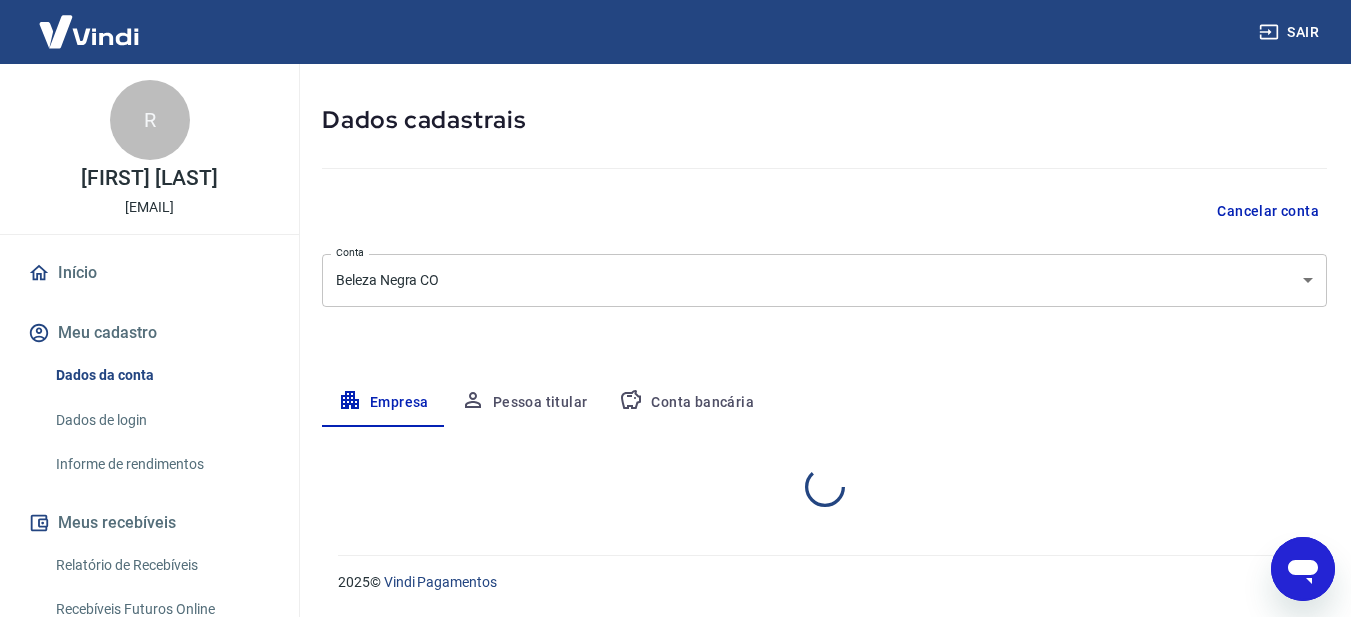 select on "MG" 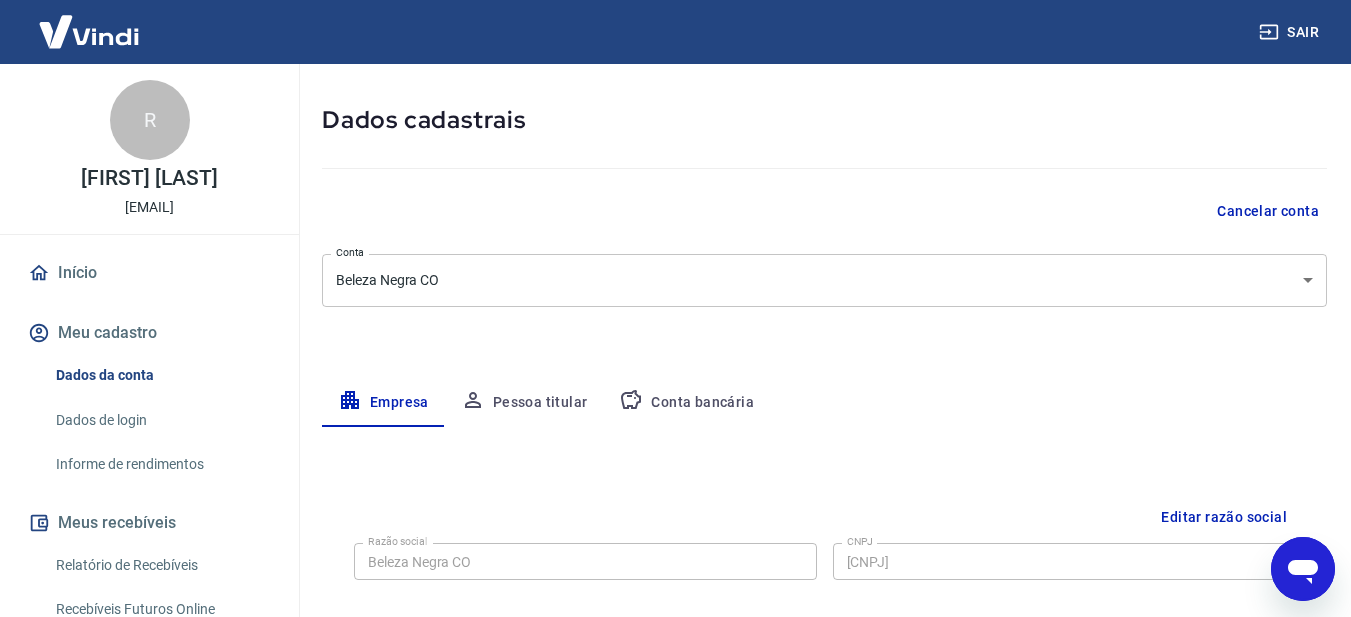 scroll, scrollTop: 294, scrollLeft: 0, axis: vertical 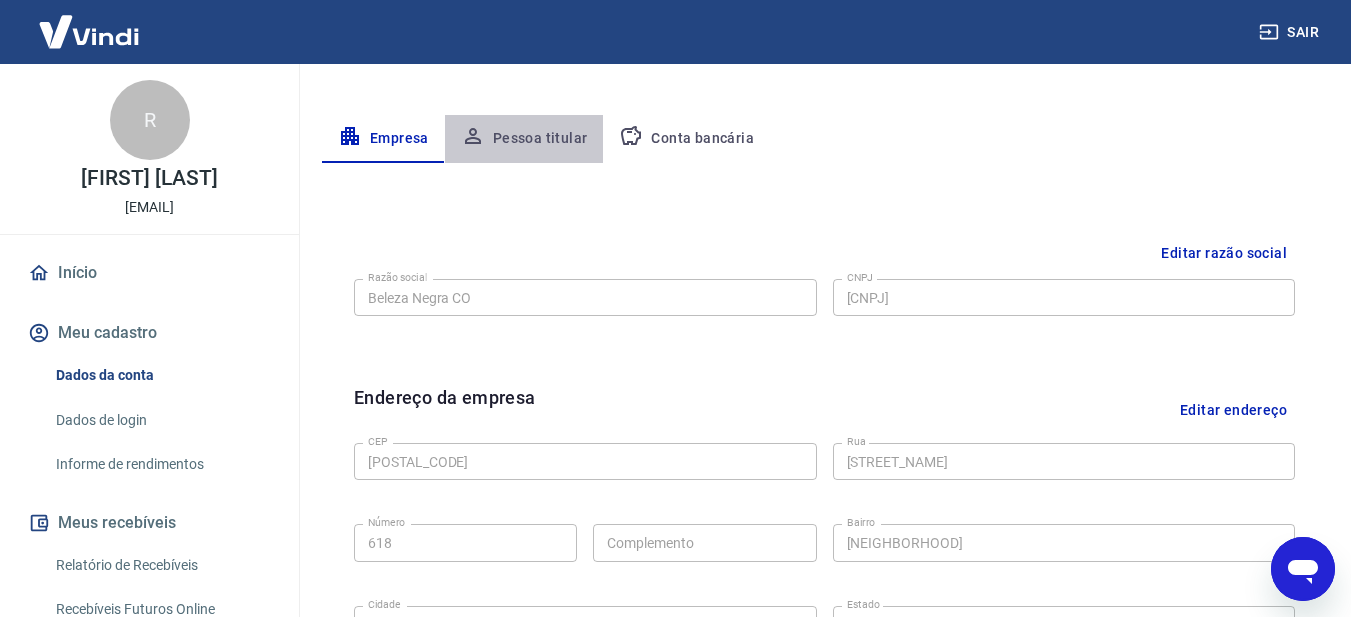 click on "Pessoa titular" at bounding box center (524, 139) 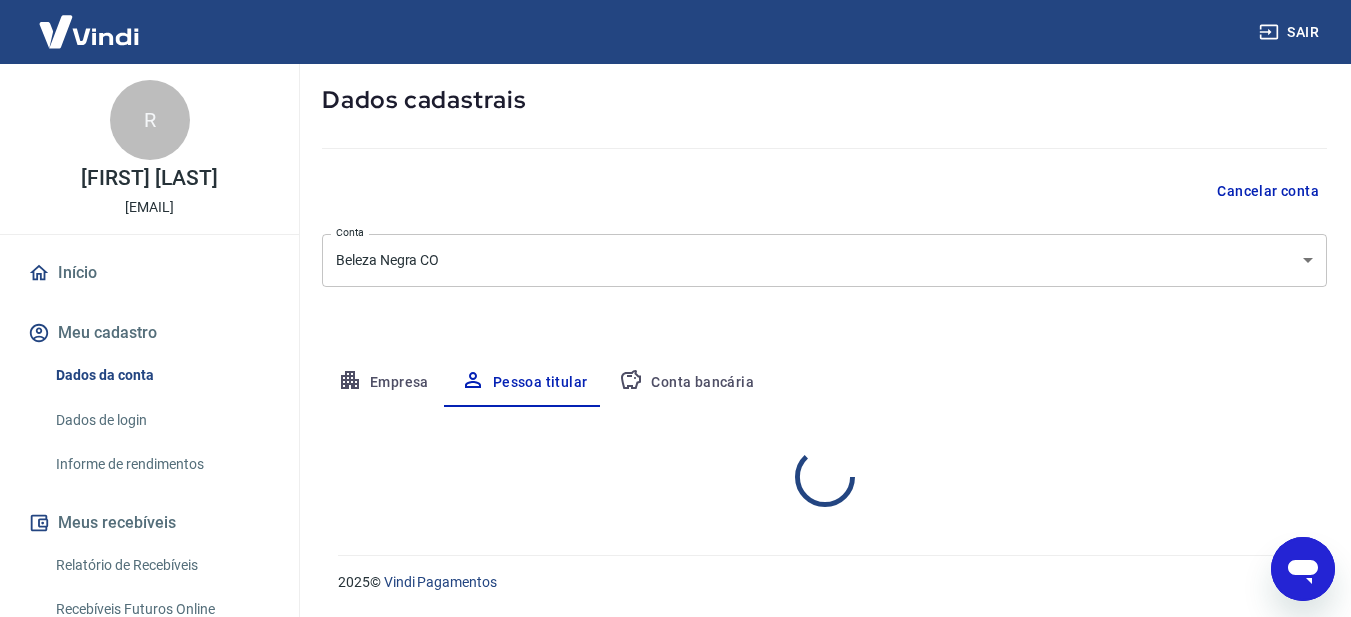 scroll, scrollTop: 183, scrollLeft: 0, axis: vertical 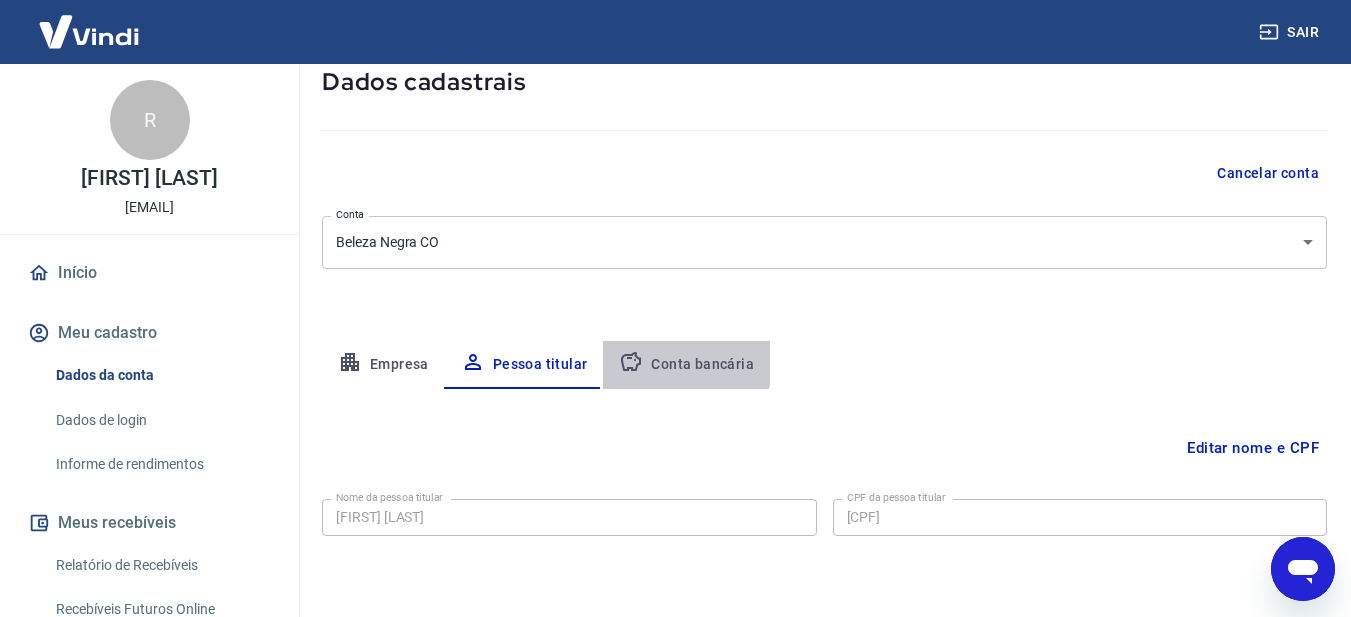 click on "Conta bancária" at bounding box center (686, 365) 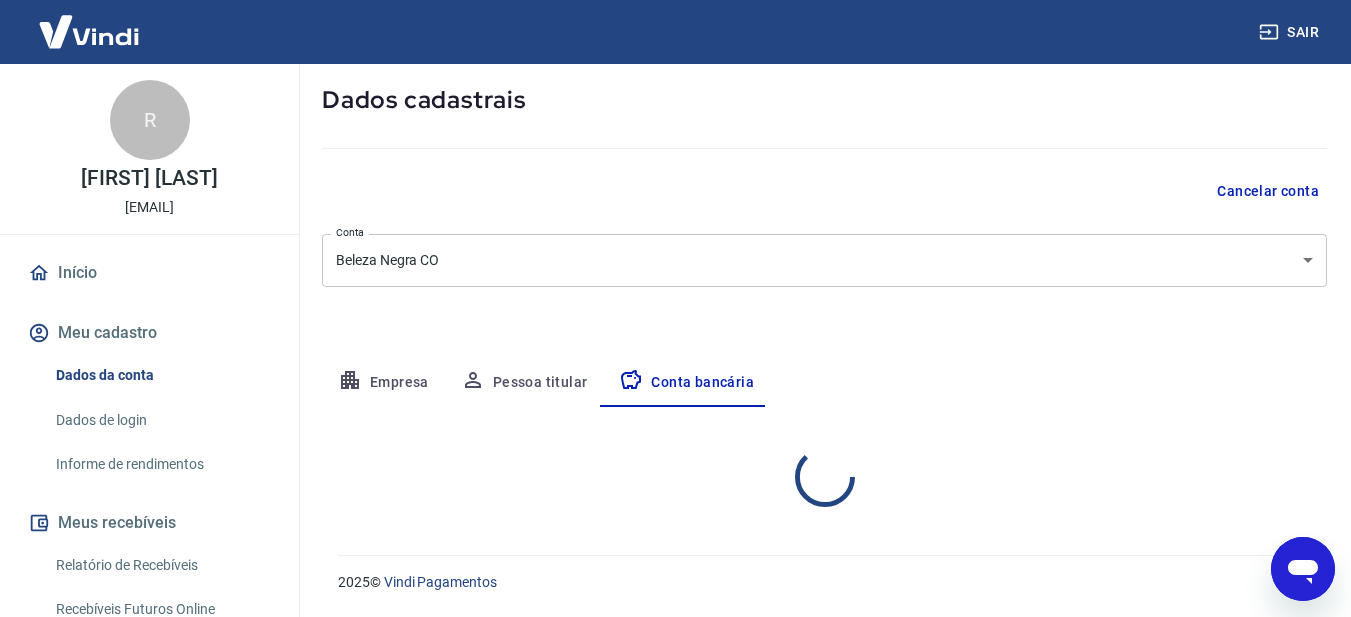 select on "1" 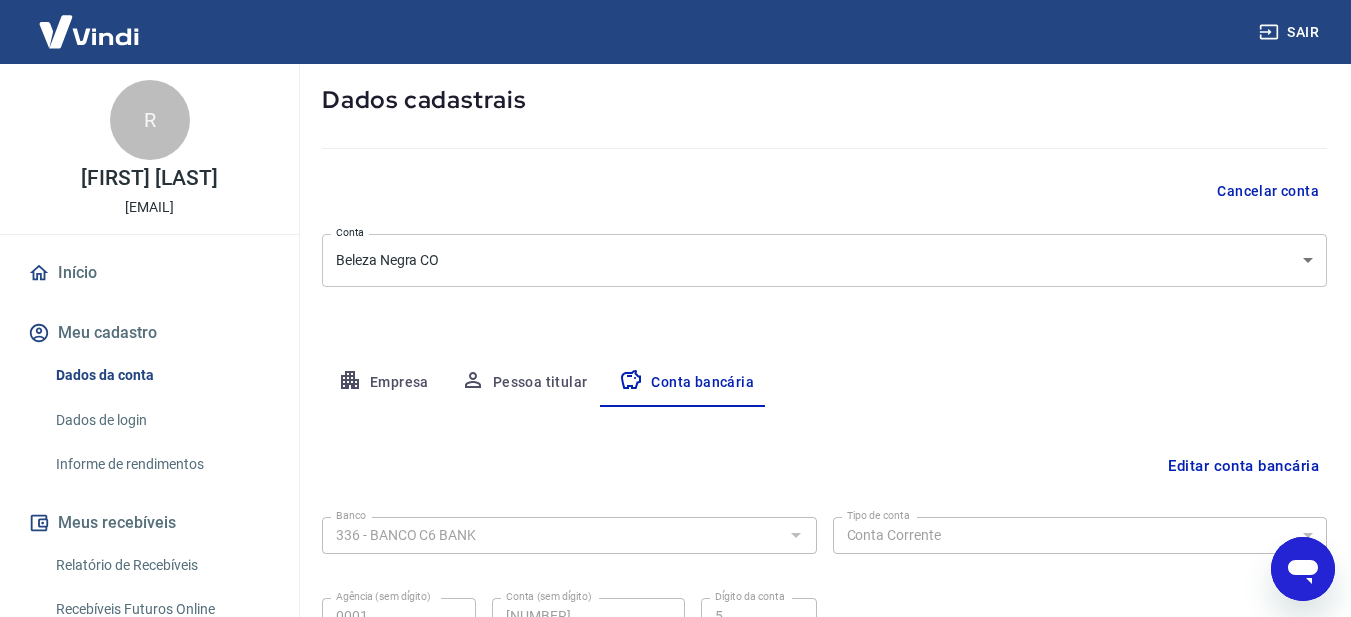 scroll, scrollTop: 118, scrollLeft: 0, axis: vertical 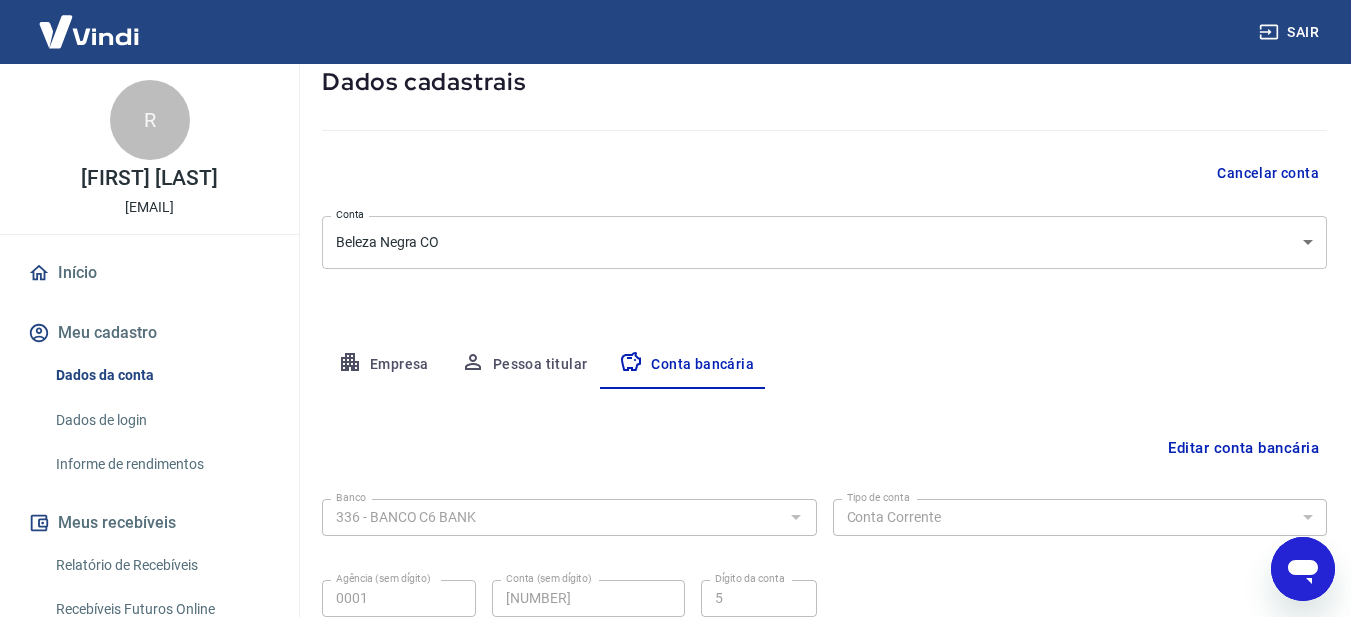 click on "Início" at bounding box center [149, 273] 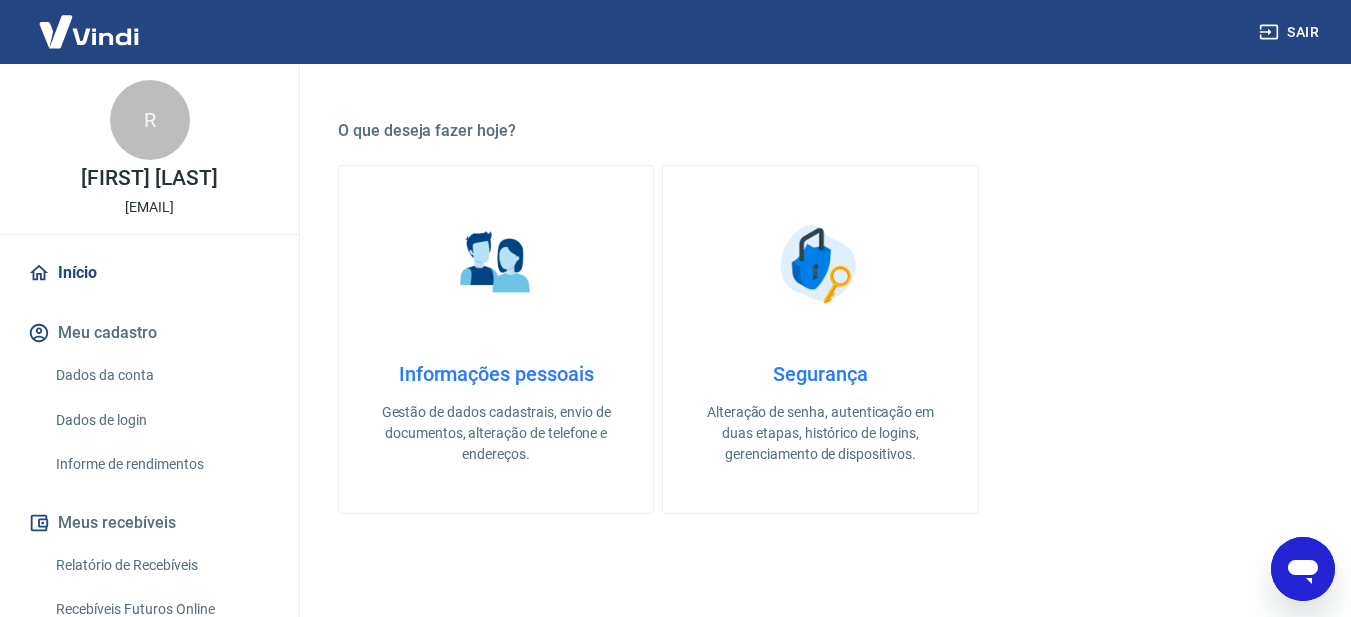 scroll, scrollTop: 327, scrollLeft: 0, axis: vertical 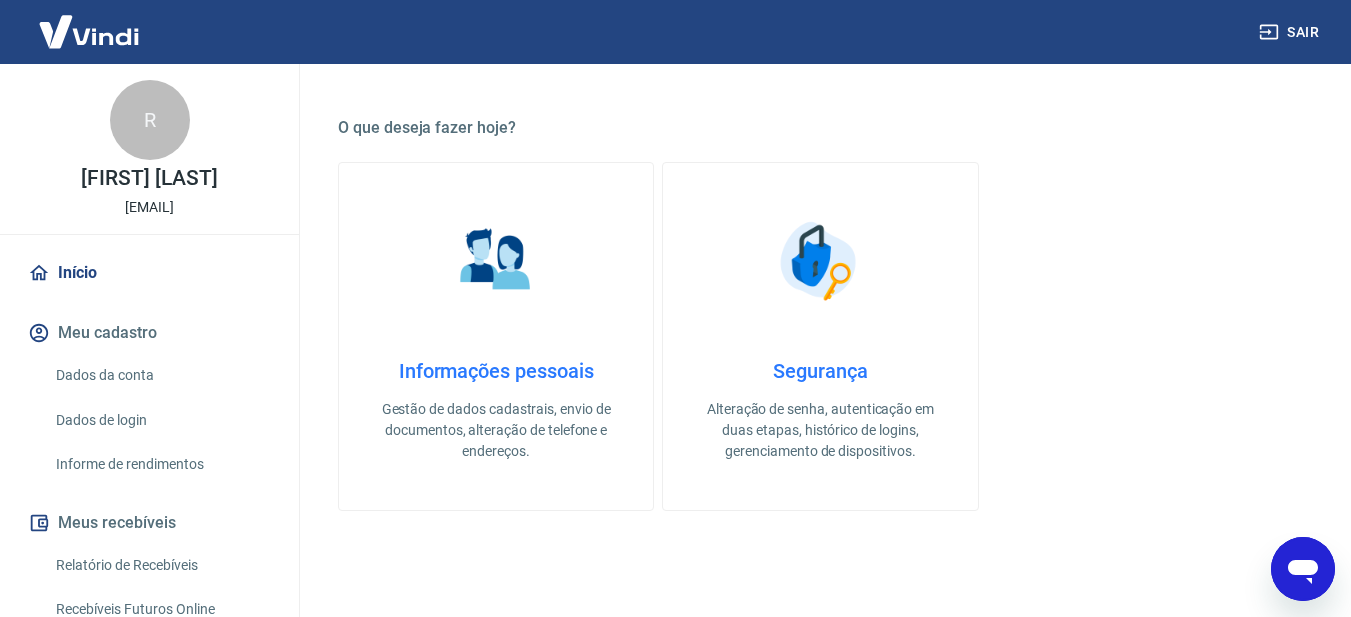 click on "Segurança" at bounding box center (820, 371) 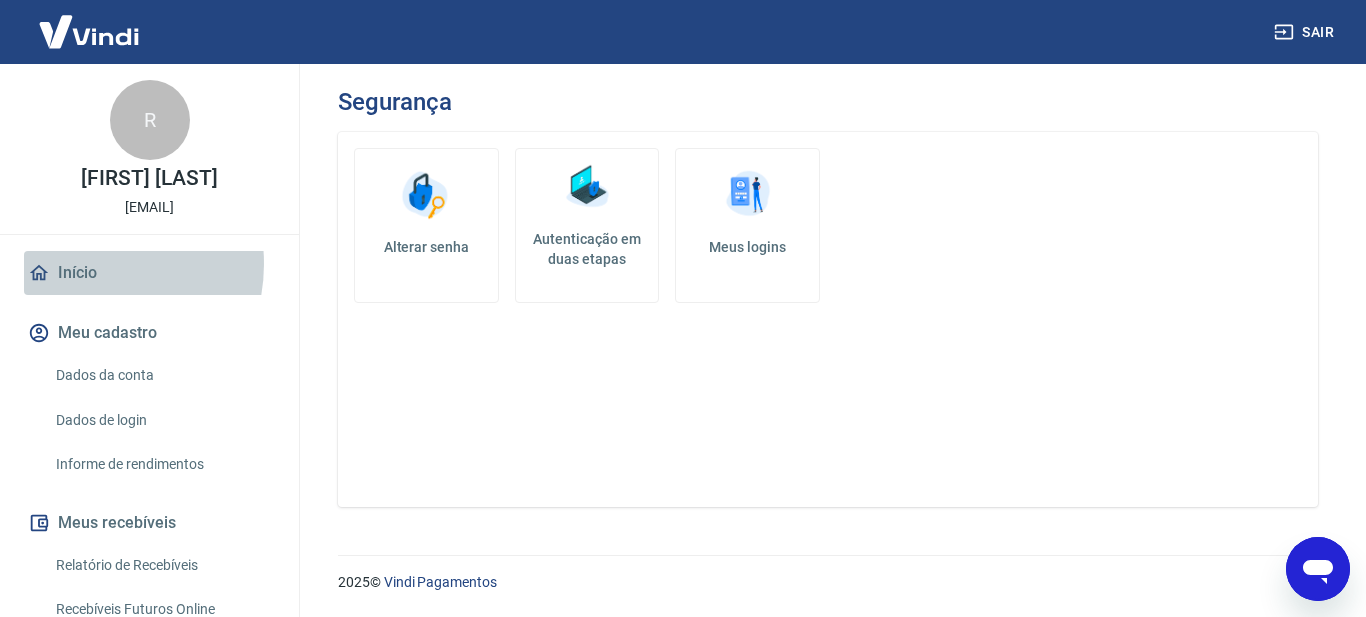 click on "Início" at bounding box center (149, 273) 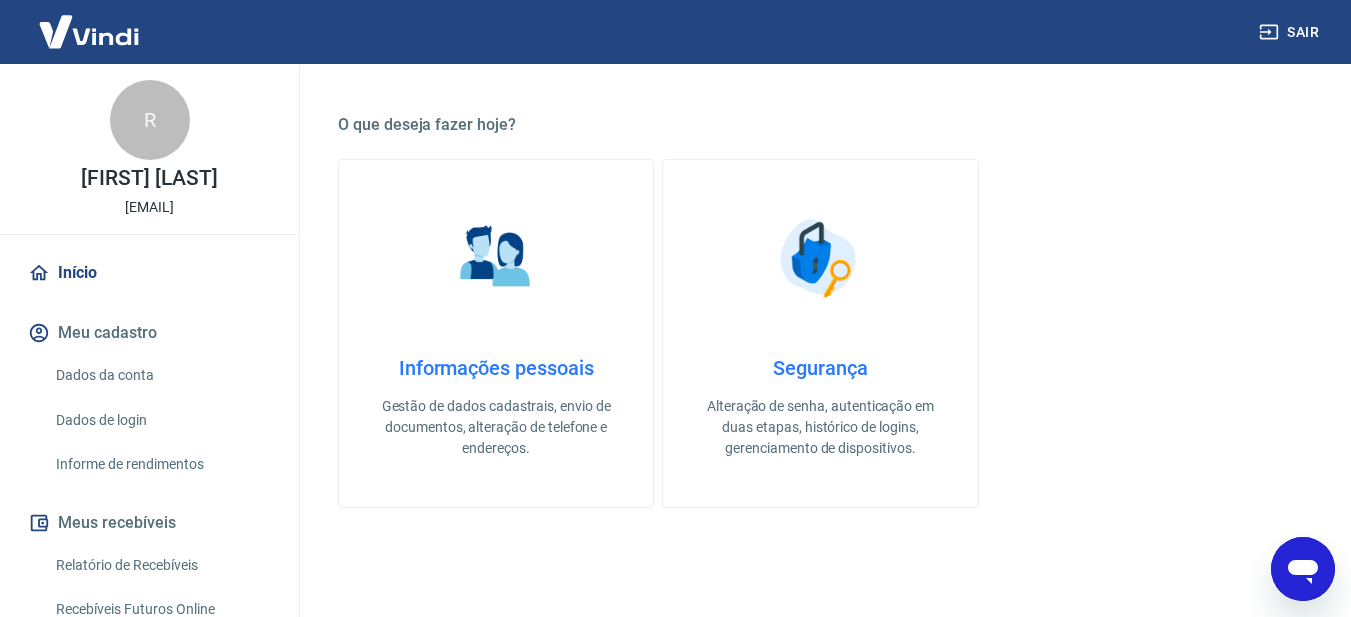 scroll, scrollTop: 336, scrollLeft: 0, axis: vertical 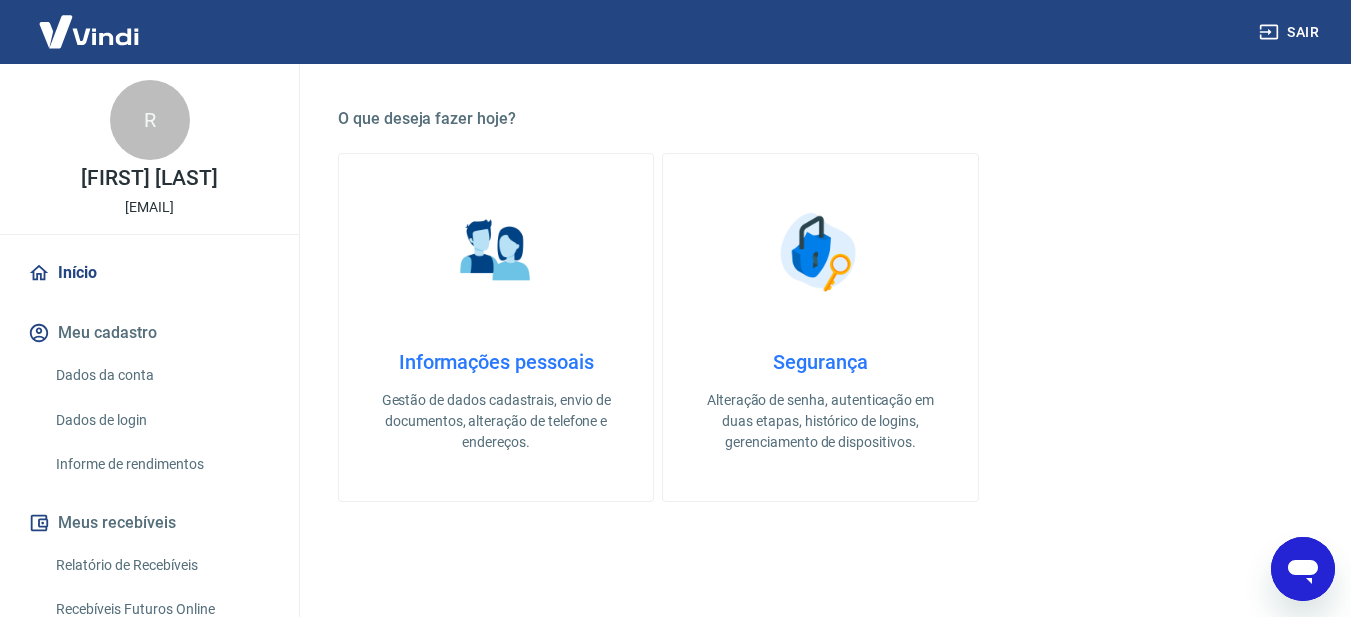 click on "Gestão de dados cadastrais, envio de documentos, alteração de telefone e endereços." at bounding box center [496, 421] 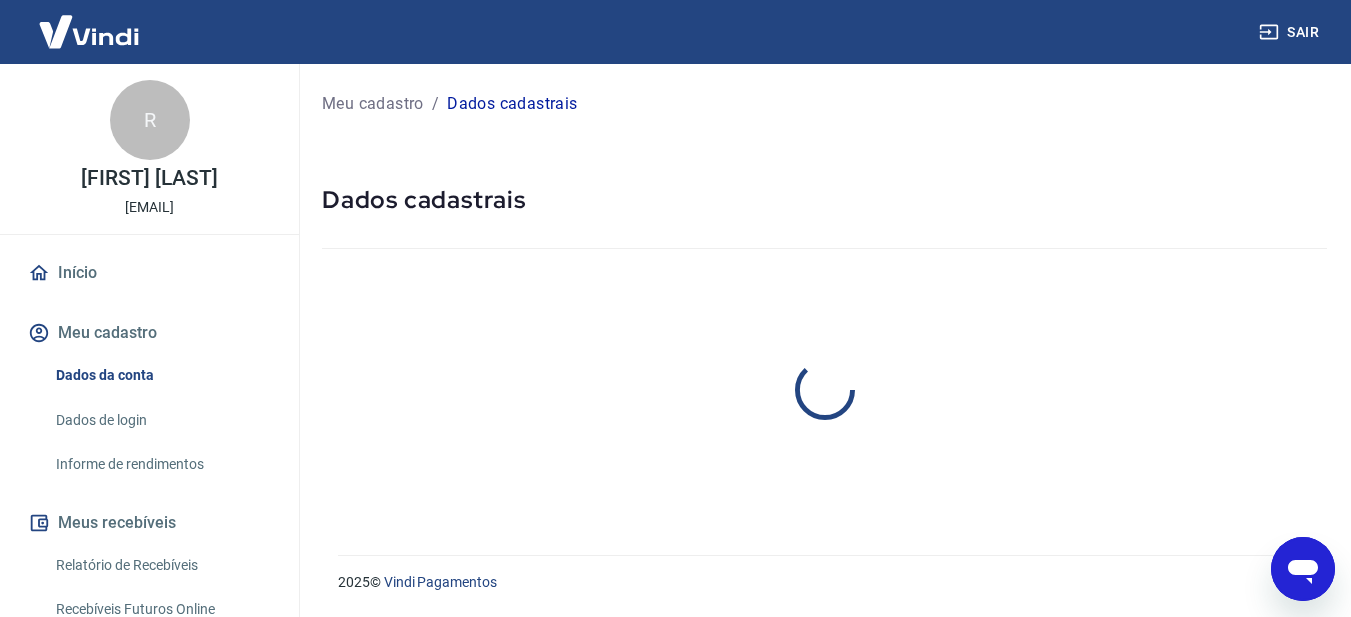 scroll, scrollTop: 0, scrollLeft: 0, axis: both 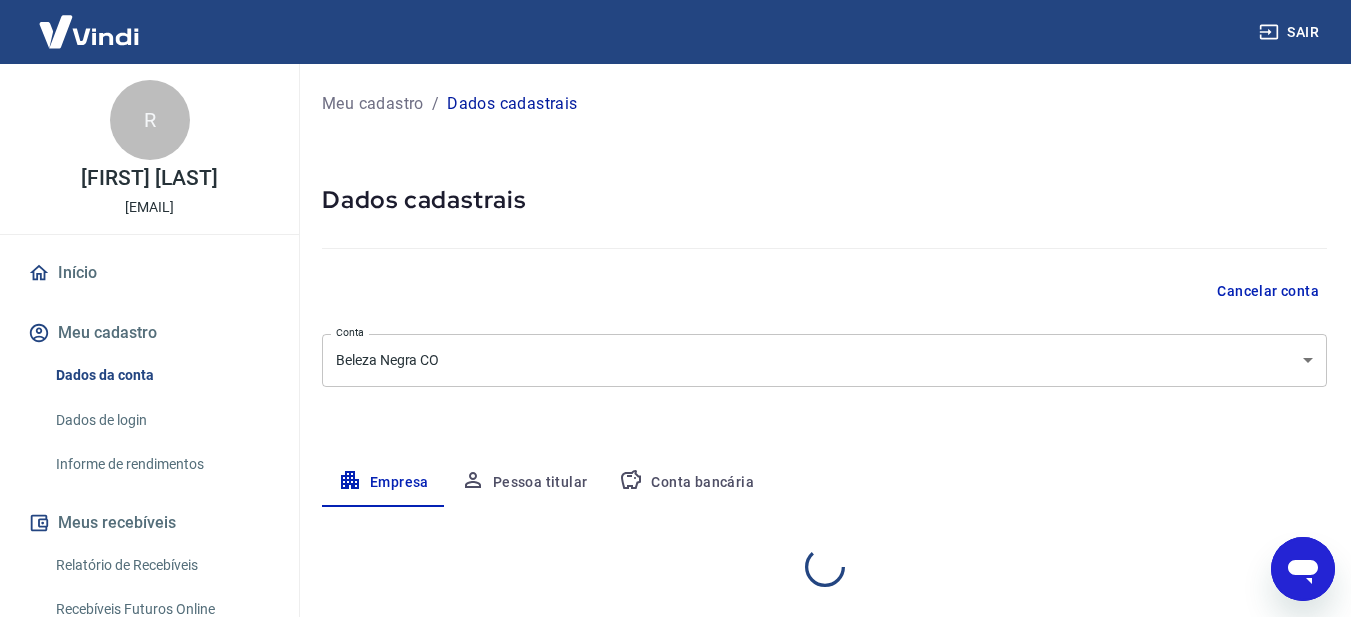 select on "MG" 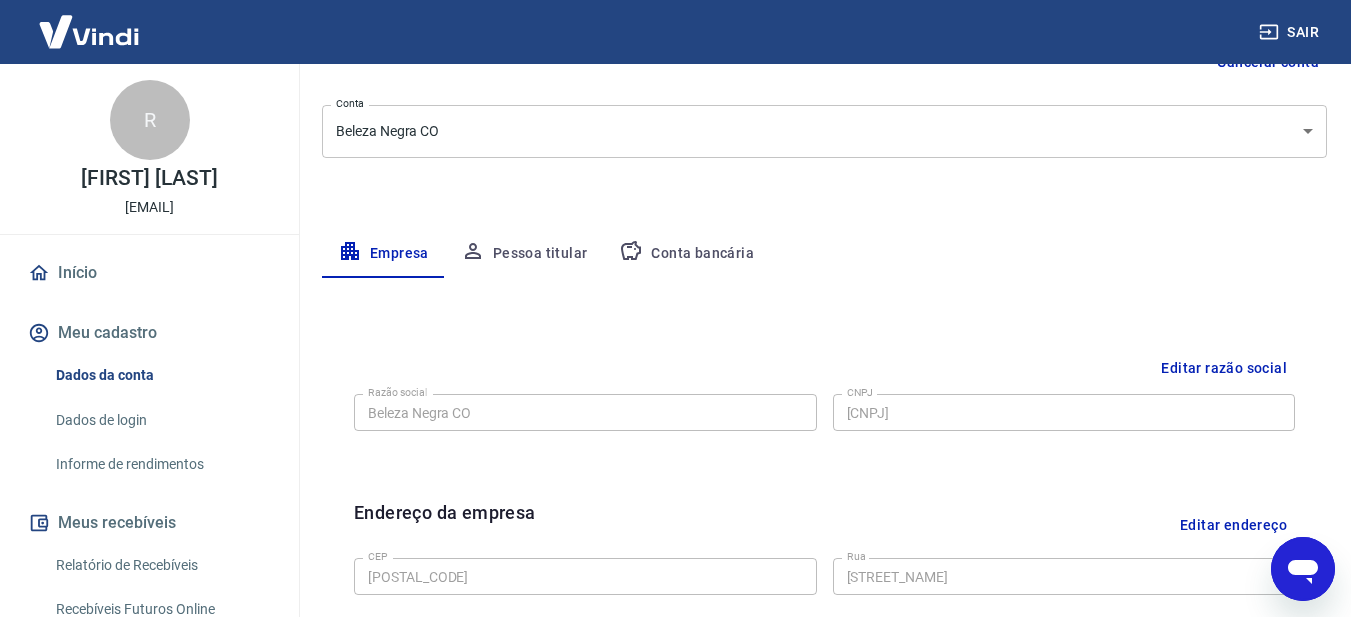 scroll, scrollTop: 221, scrollLeft: 0, axis: vertical 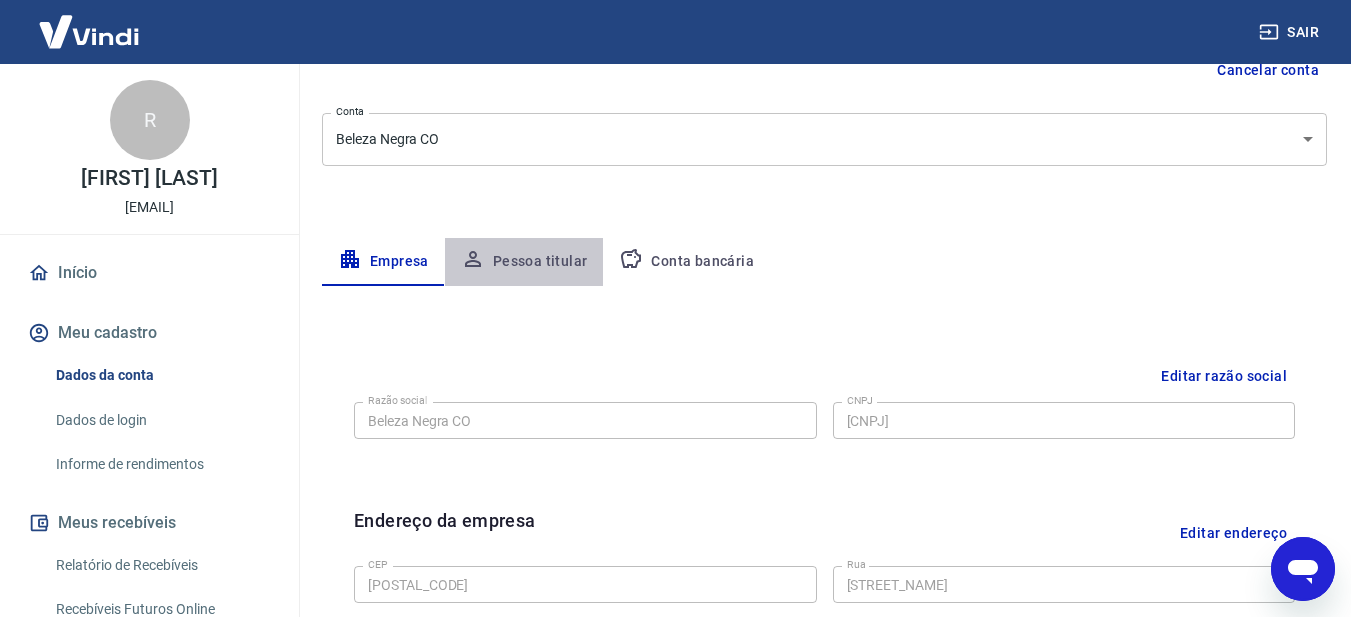 click on "Pessoa titular" at bounding box center (524, 262) 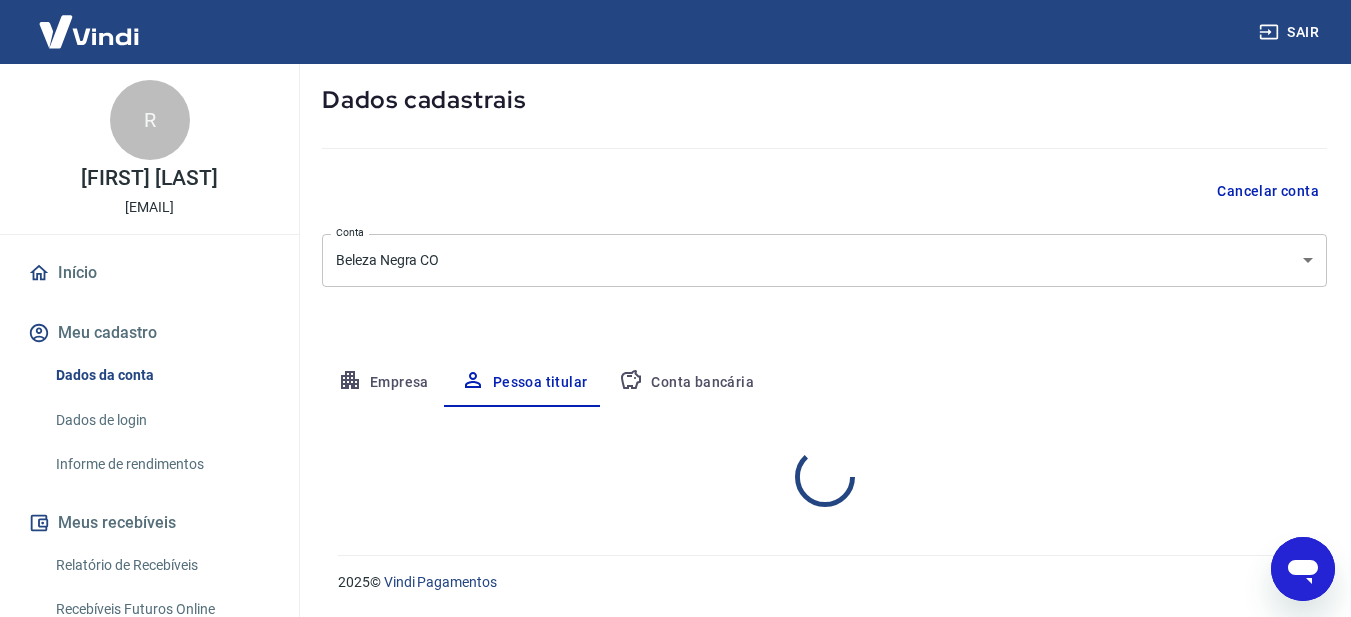 scroll, scrollTop: 183, scrollLeft: 0, axis: vertical 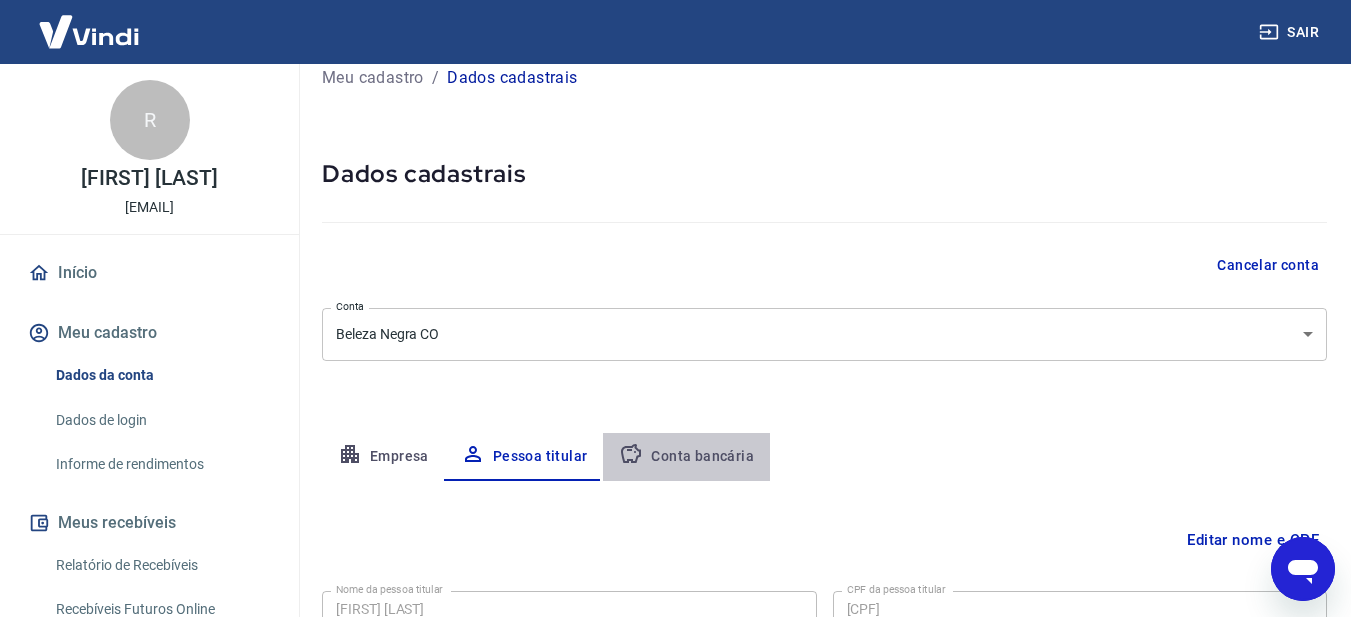 click on "Conta bancária" at bounding box center (686, 457) 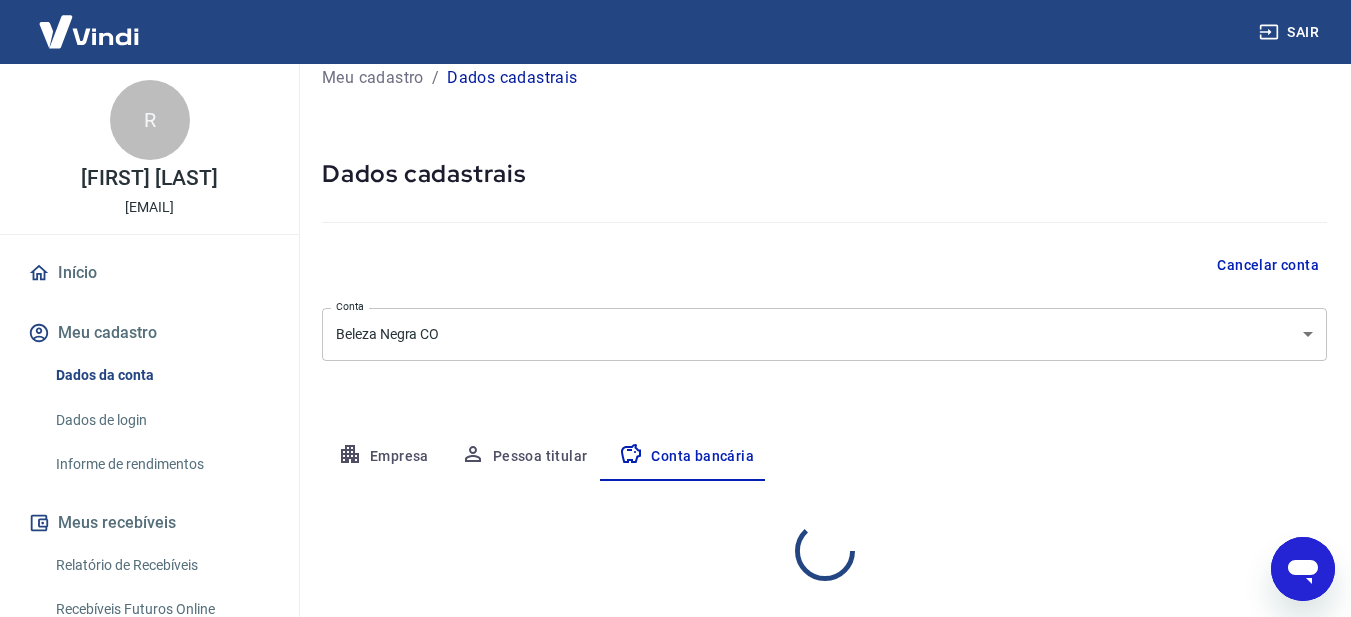 select on "1" 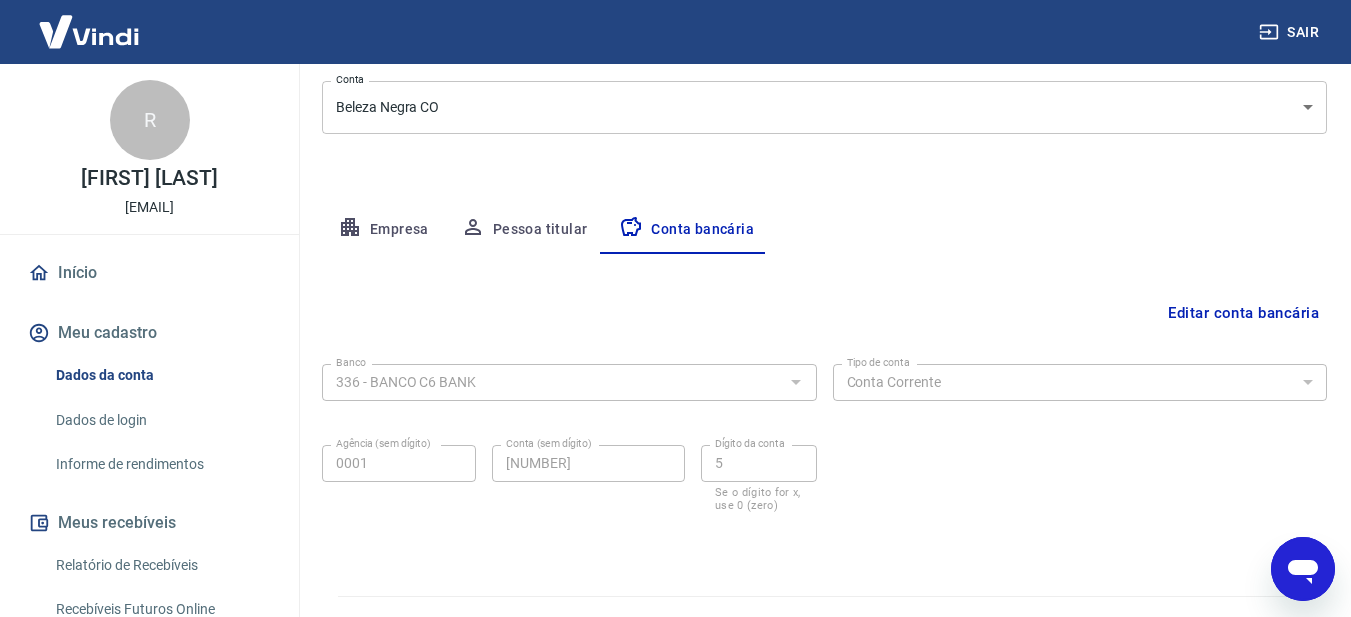 scroll, scrollTop: 248, scrollLeft: 0, axis: vertical 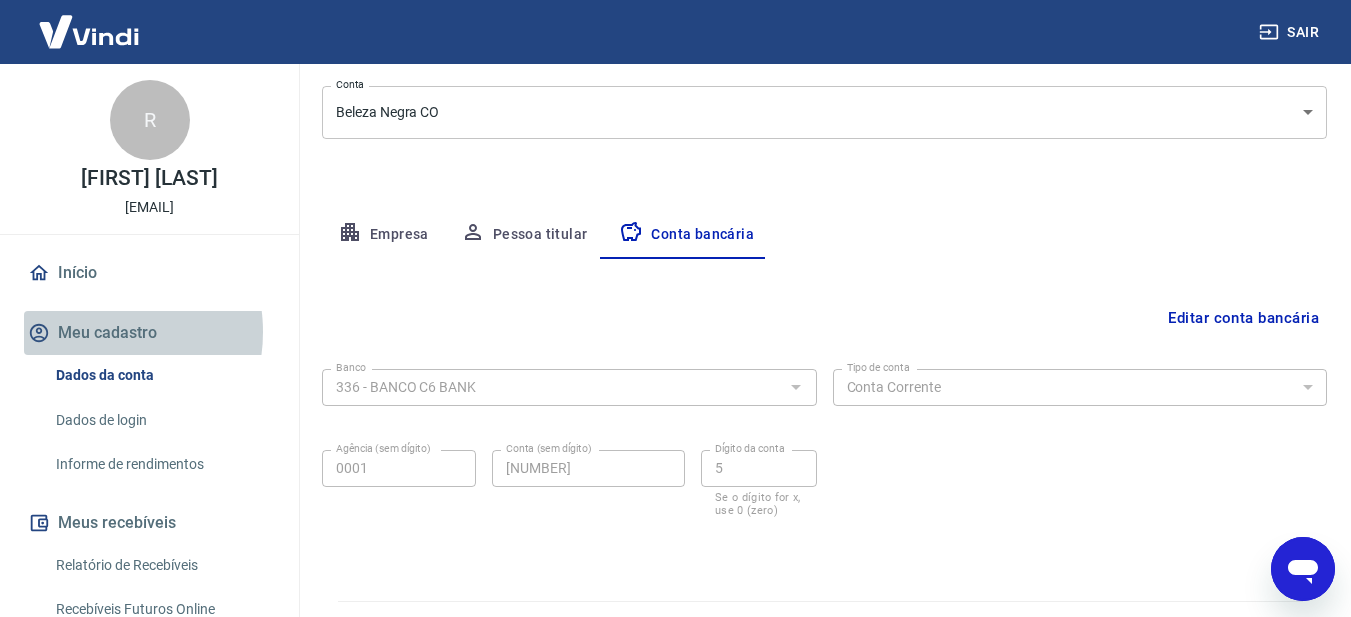click on "Meu cadastro" at bounding box center [149, 333] 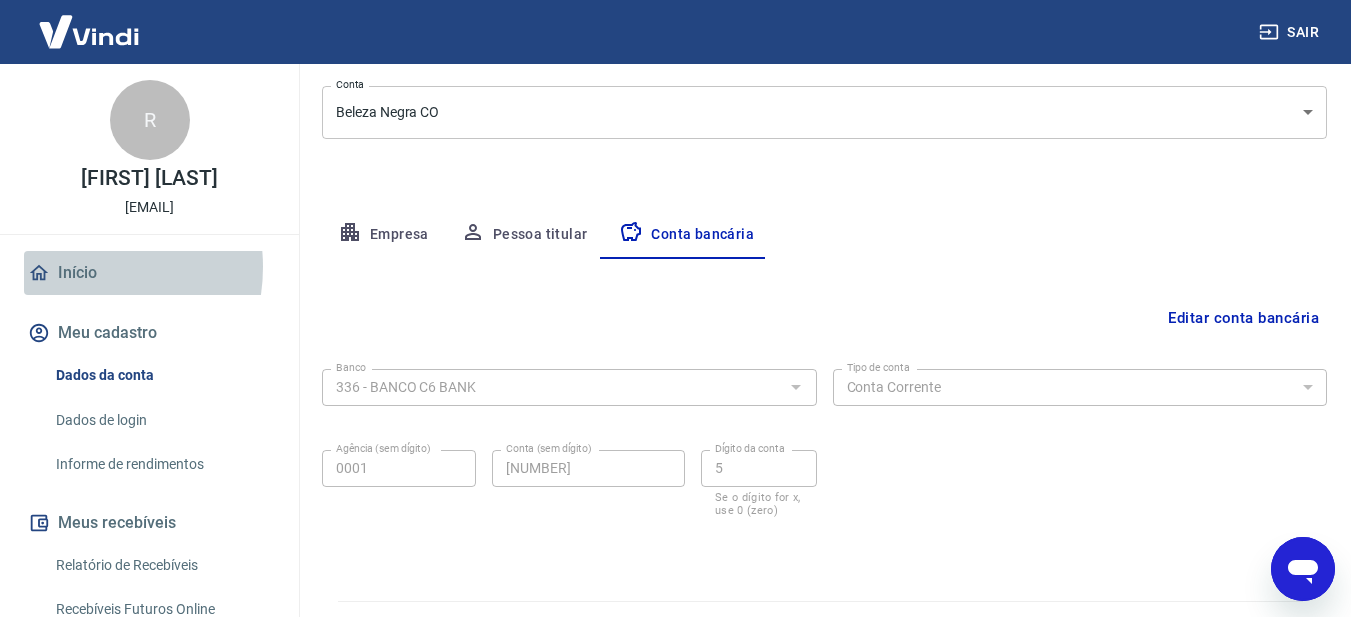 click on "Início" at bounding box center (149, 273) 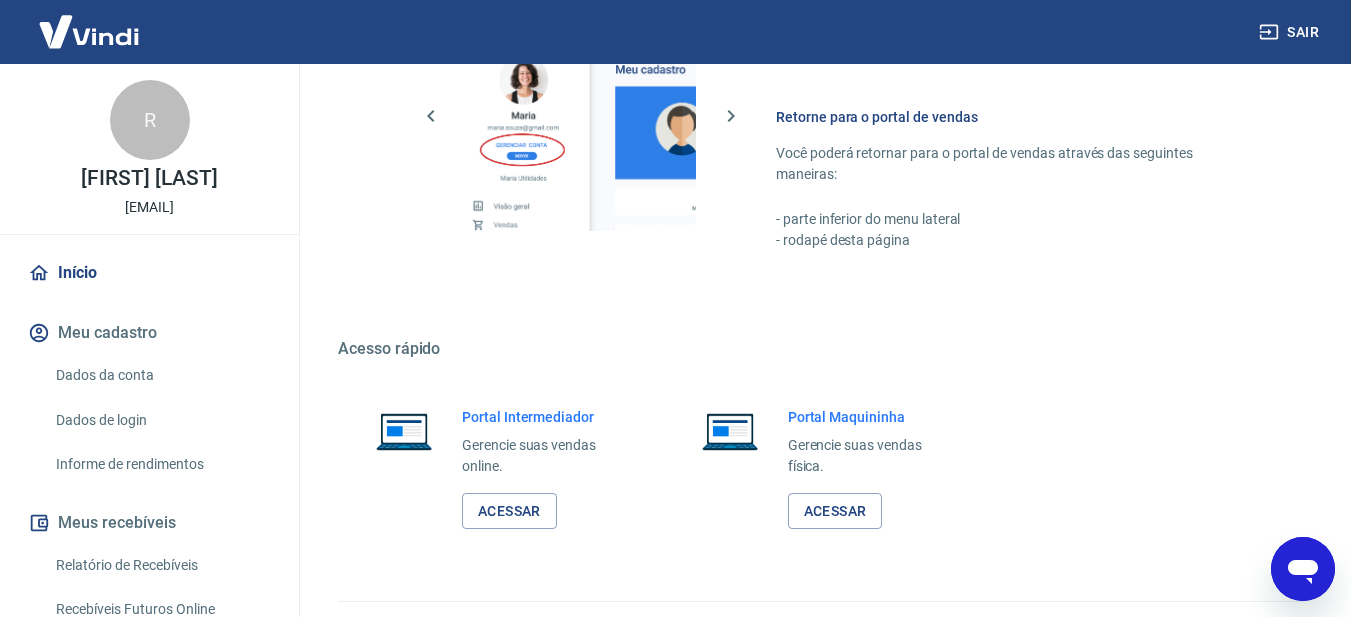 scroll, scrollTop: 978, scrollLeft: 0, axis: vertical 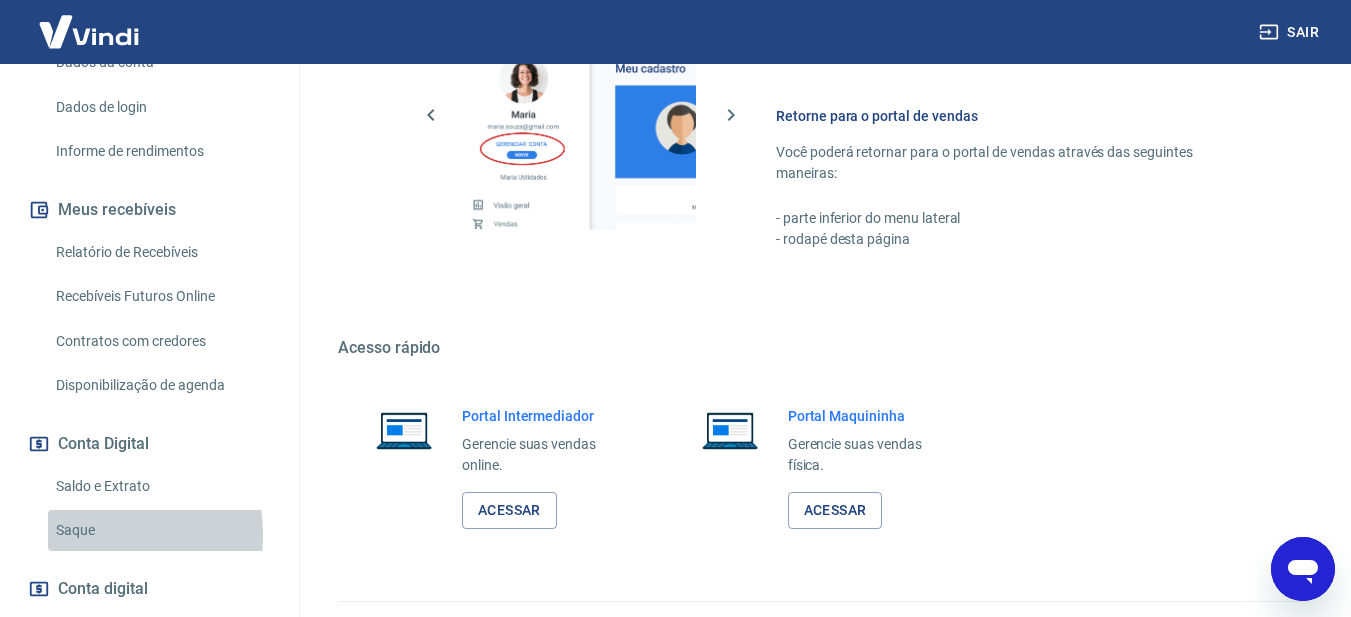 click on "Saque" at bounding box center [161, 530] 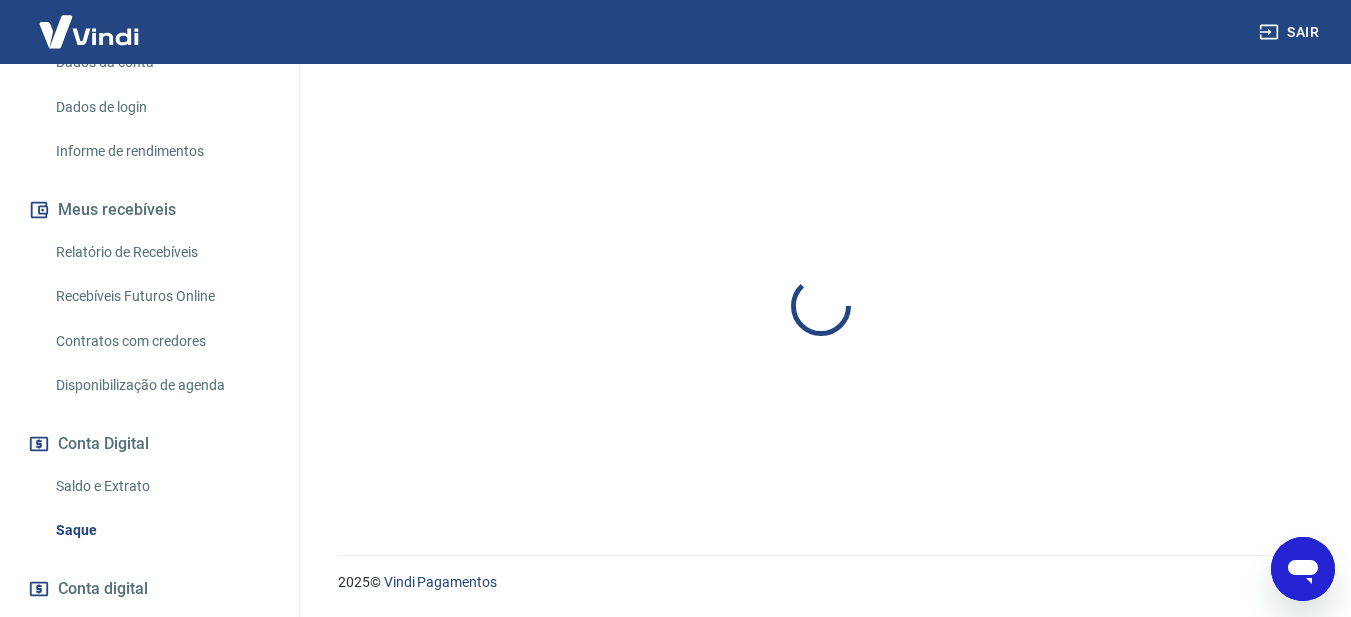 scroll, scrollTop: 0, scrollLeft: 0, axis: both 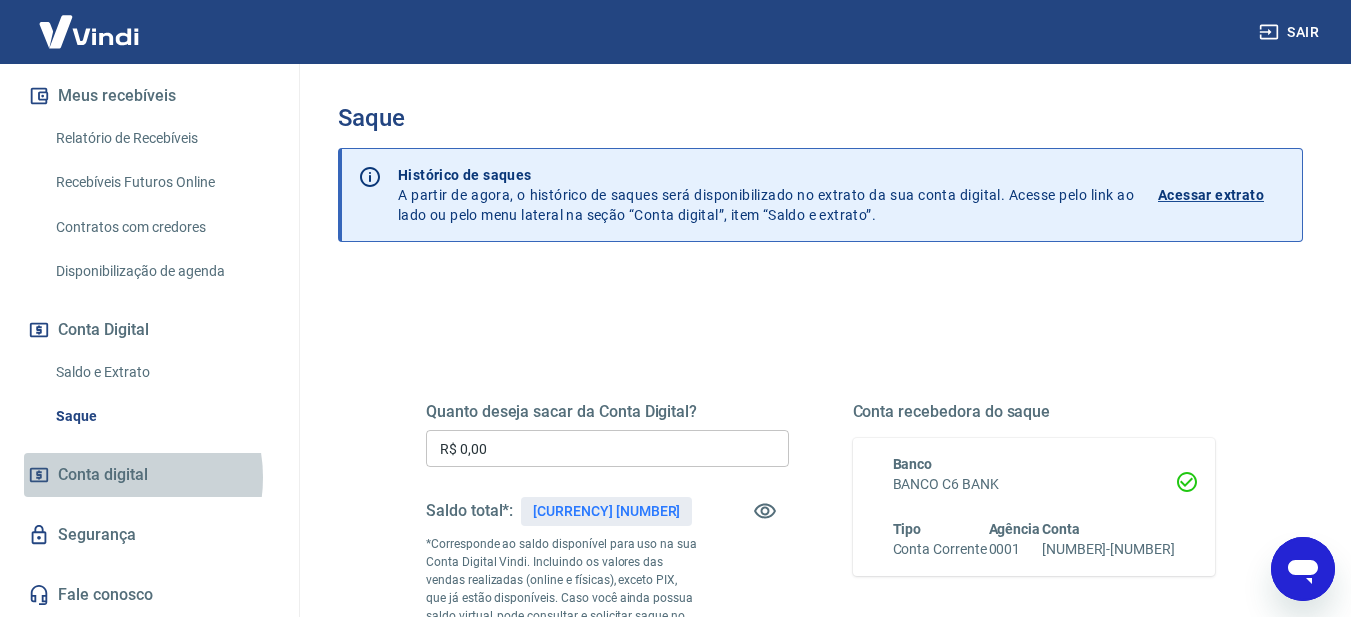 click on "Conta digital" at bounding box center (103, 475) 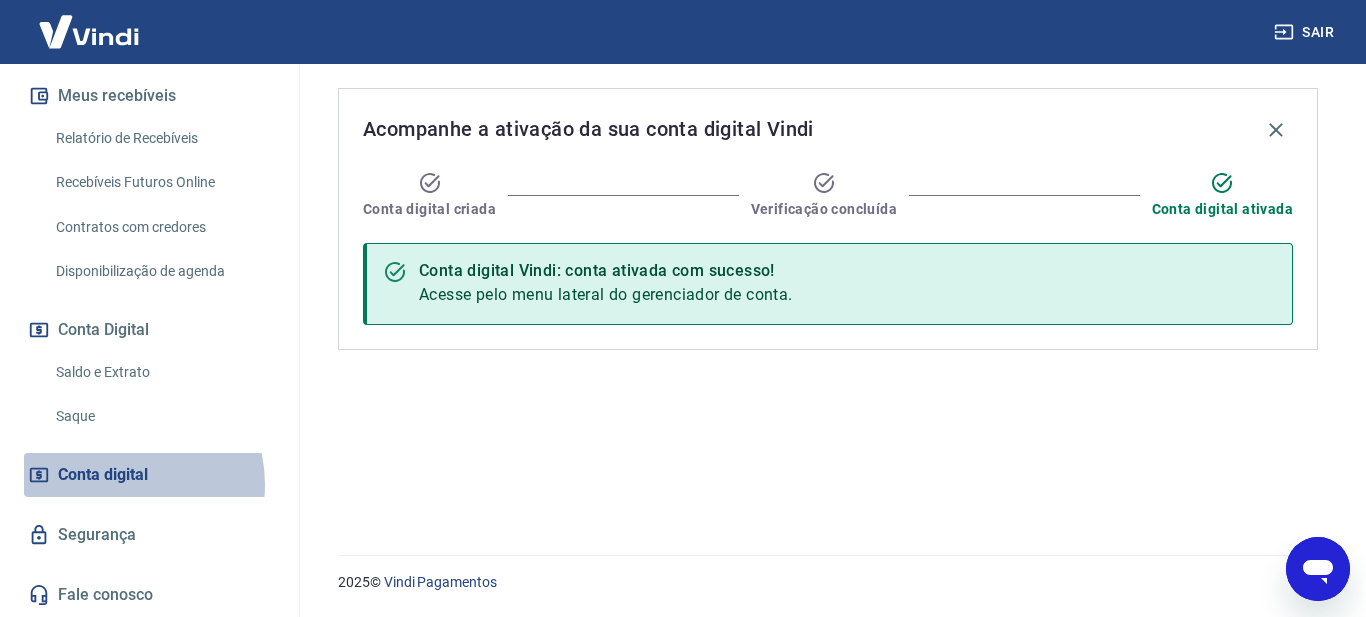 click on "Conta digital" at bounding box center [103, 475] 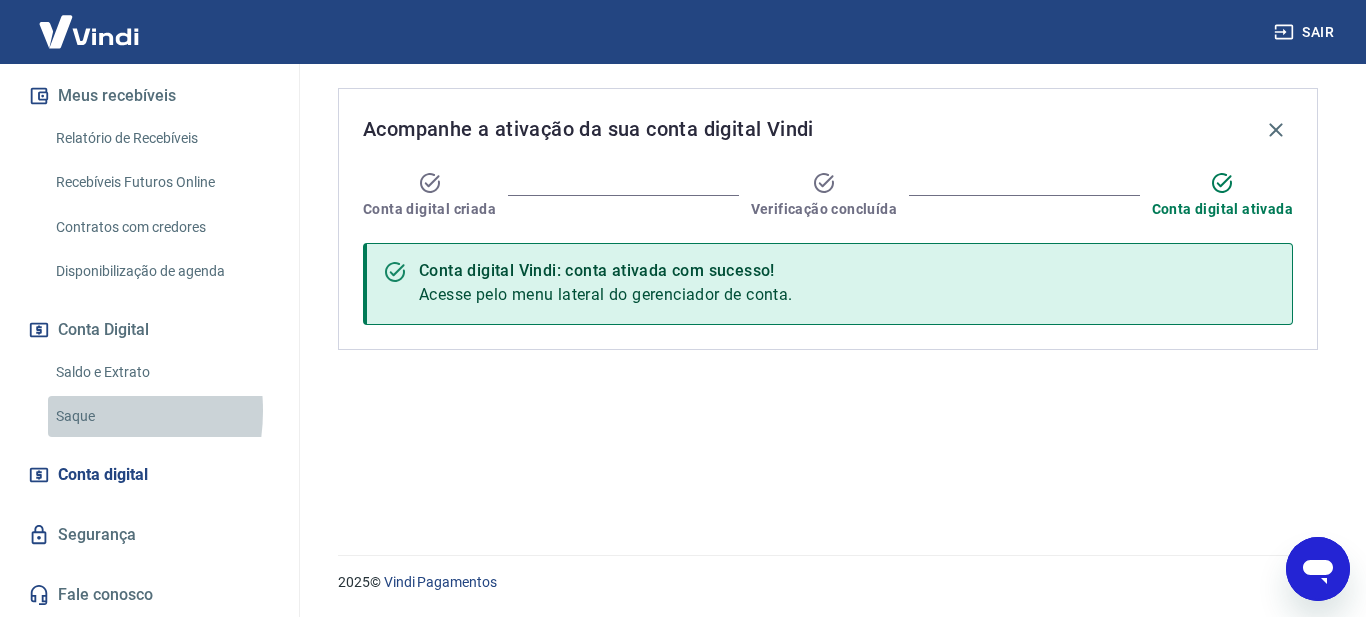 click on "Saque" at bounding box center [161, 416] 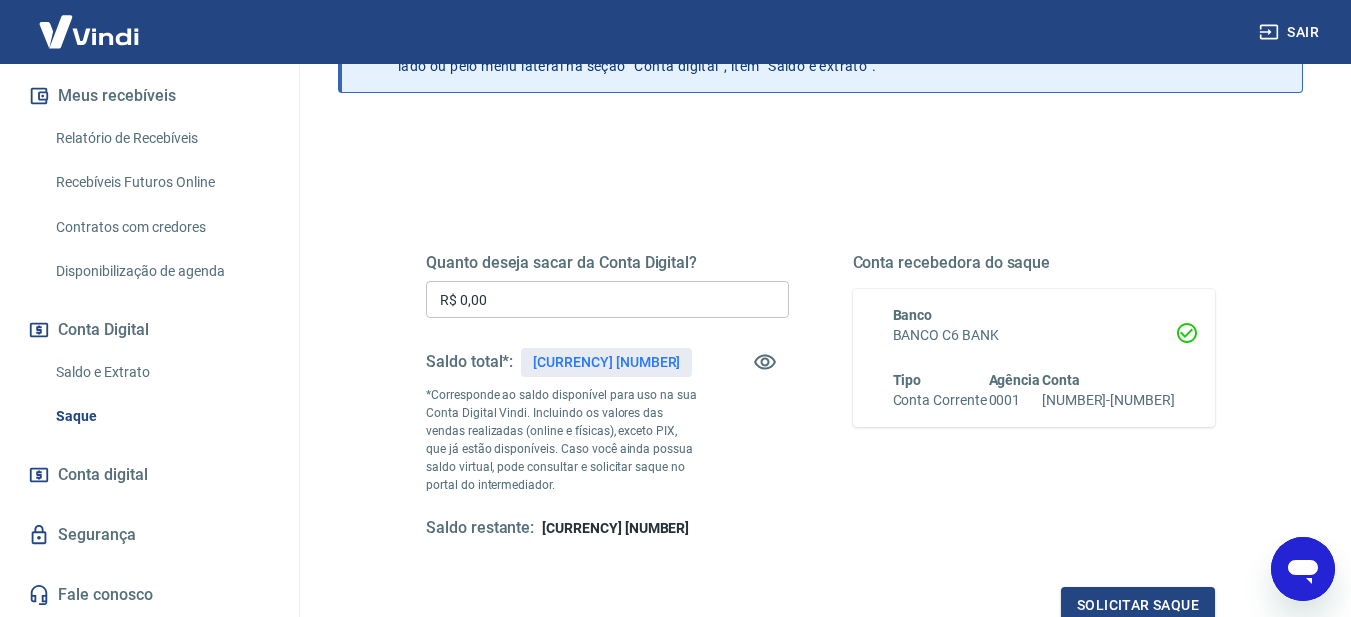 scroll, scrollTop: 133, scrollLeft: 0, axis: vertical 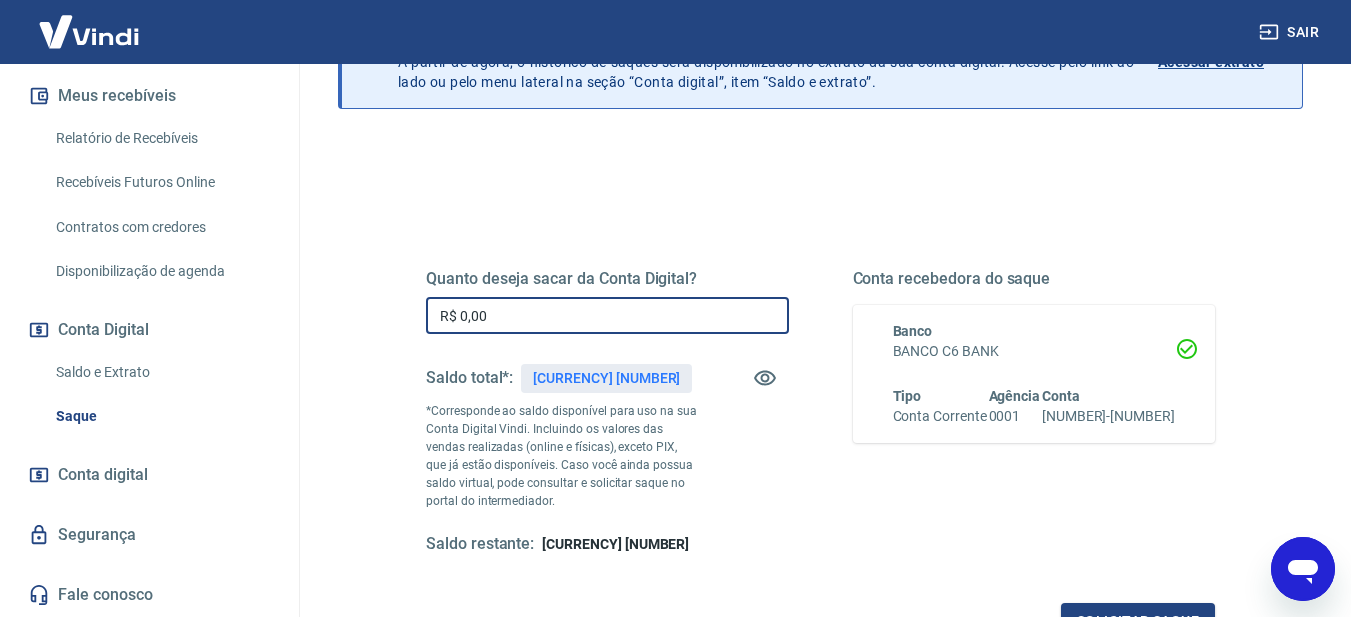 click on "R$ 0,00" at bounding box center [607, 315] 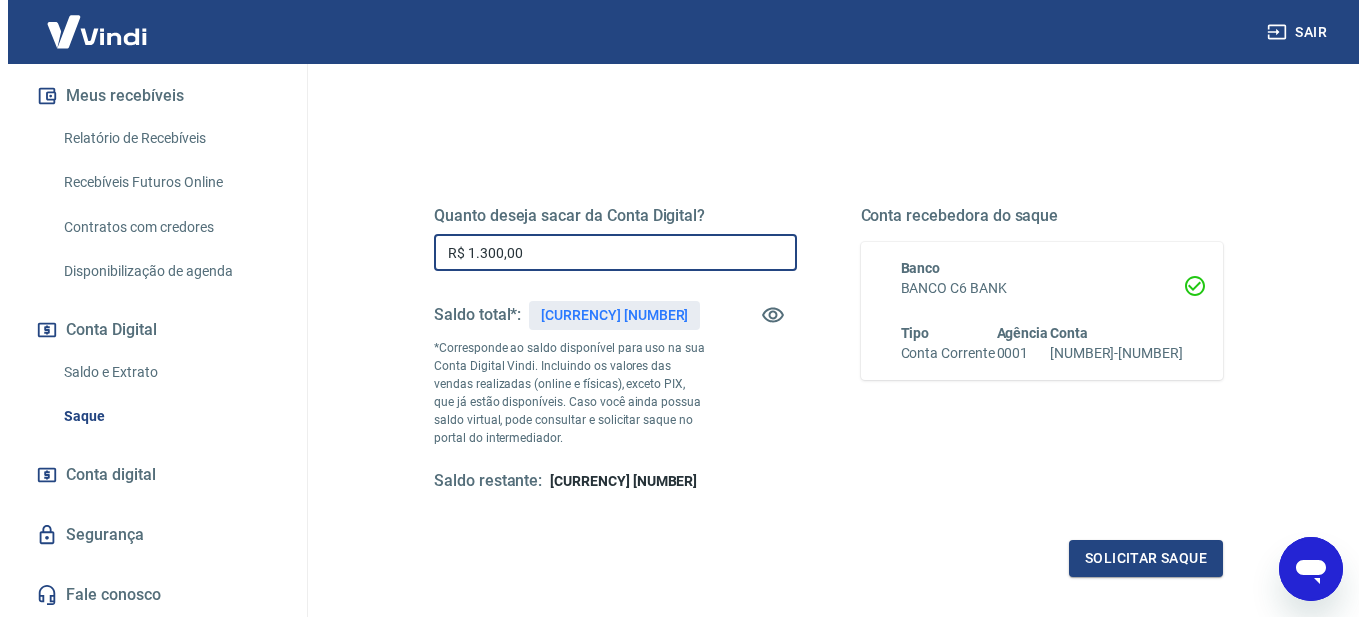 scroll, scrollTop: 203, scrollLeft: 0, axis: vertical 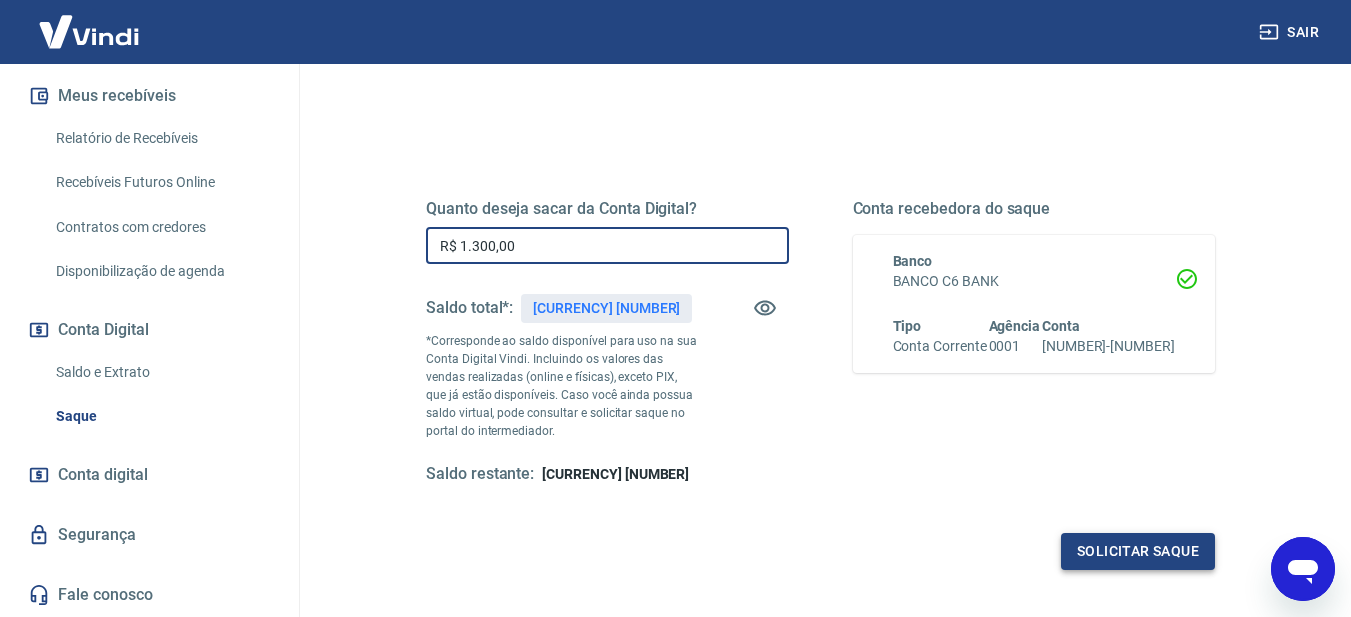 type on "R$ 1.300,00" 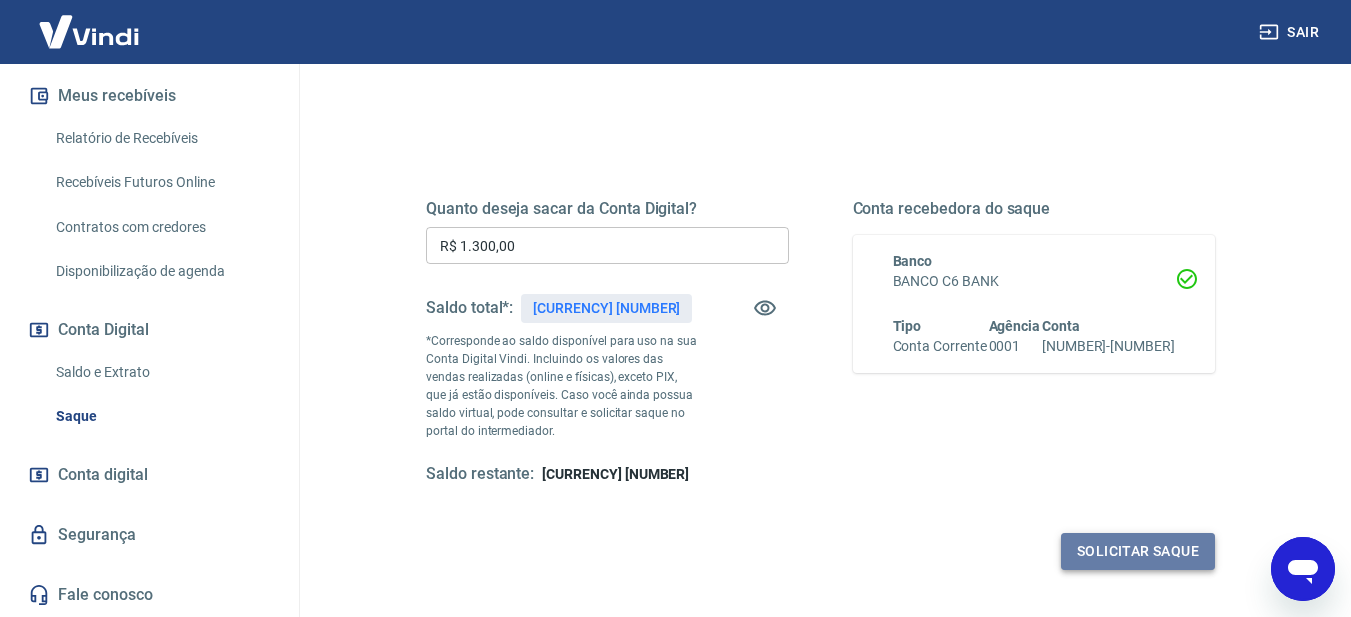 click on "Solicitar saque" at bounding box center [1138, 551] 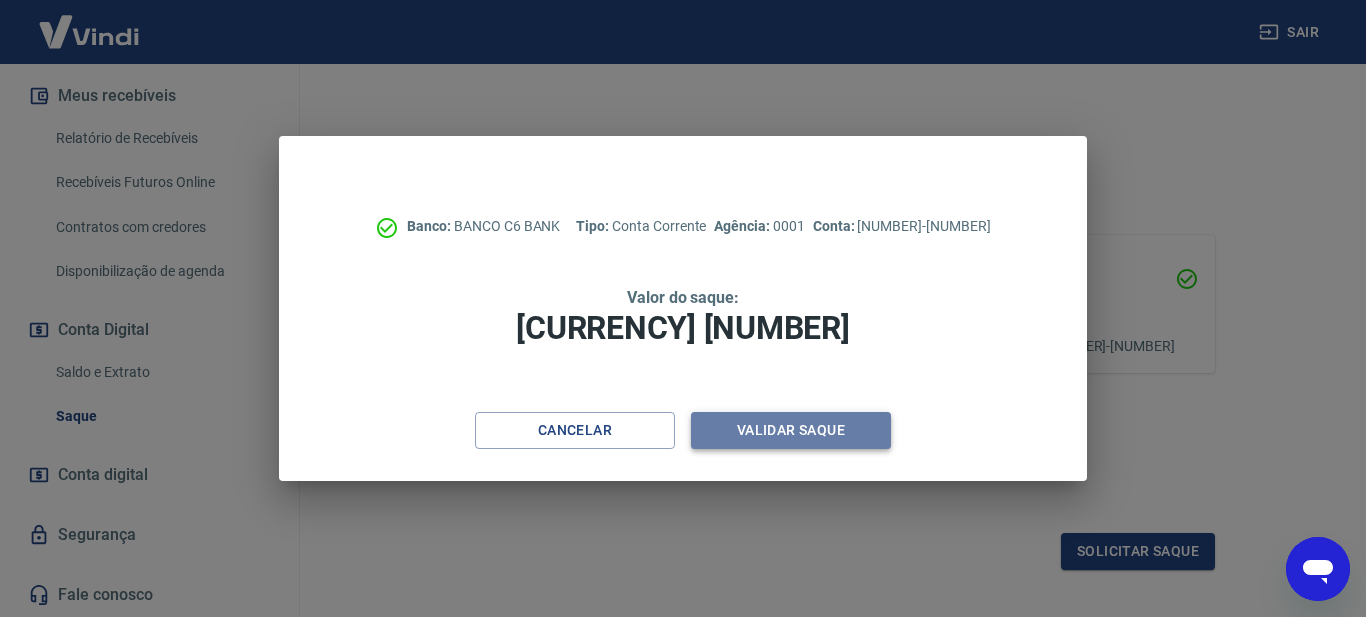 click on "Validar saque" at bounding box center [791, 430] 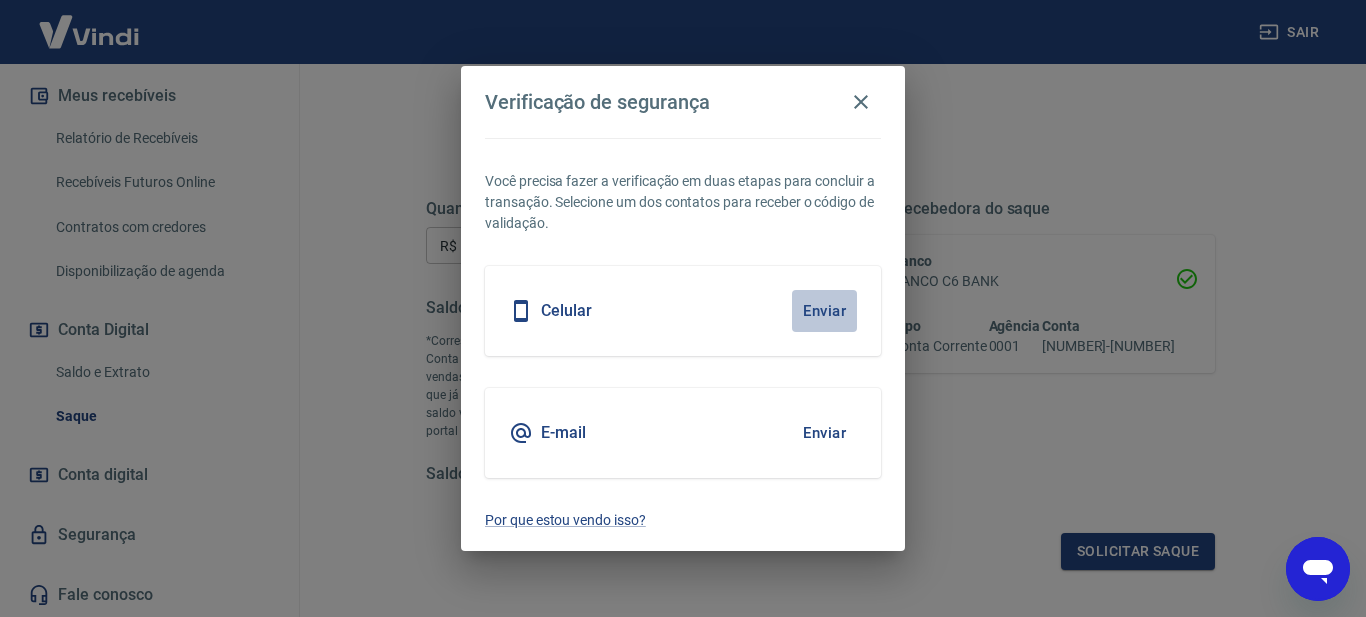 click on "Enviar" at bounding box center (824, 311) 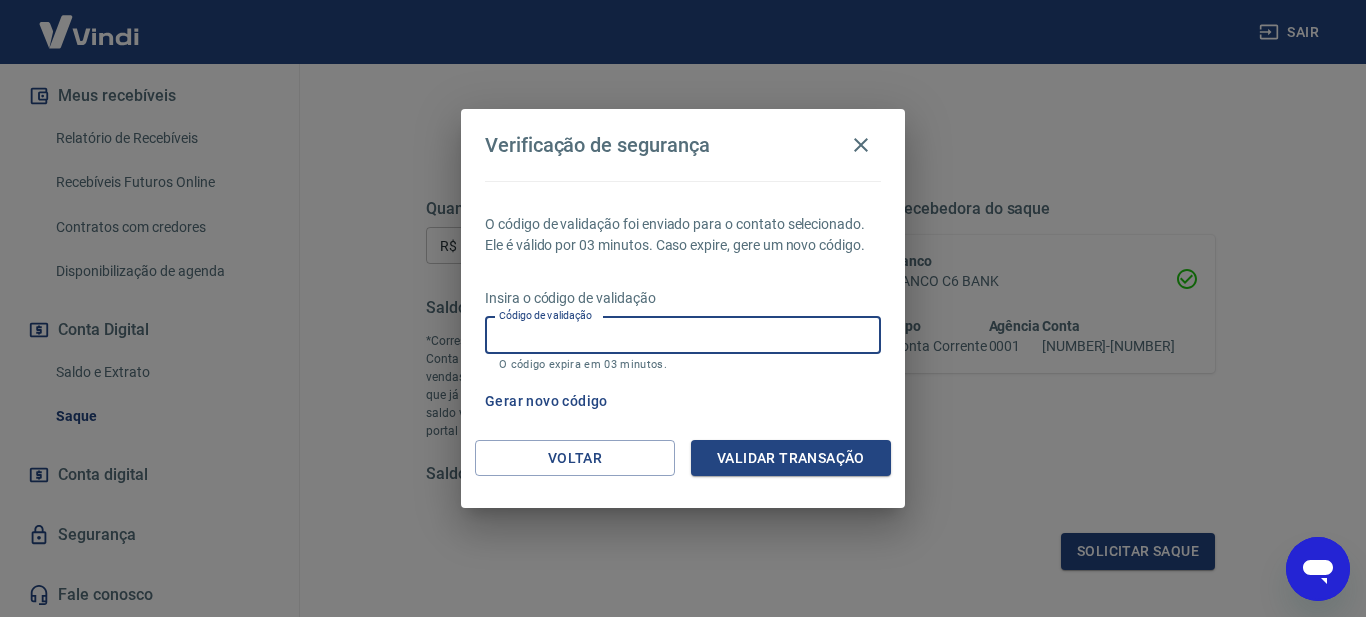click on "Código de validação" at bounding box center (683, 335) 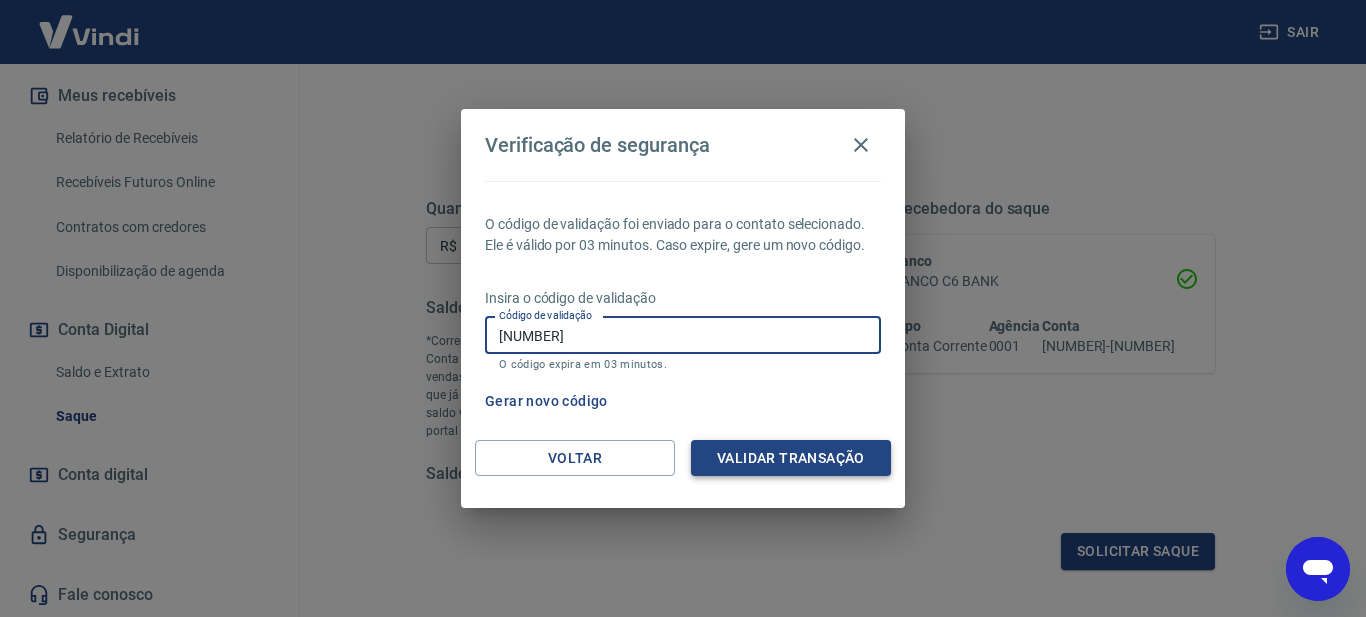 type on "[NUMBER]" 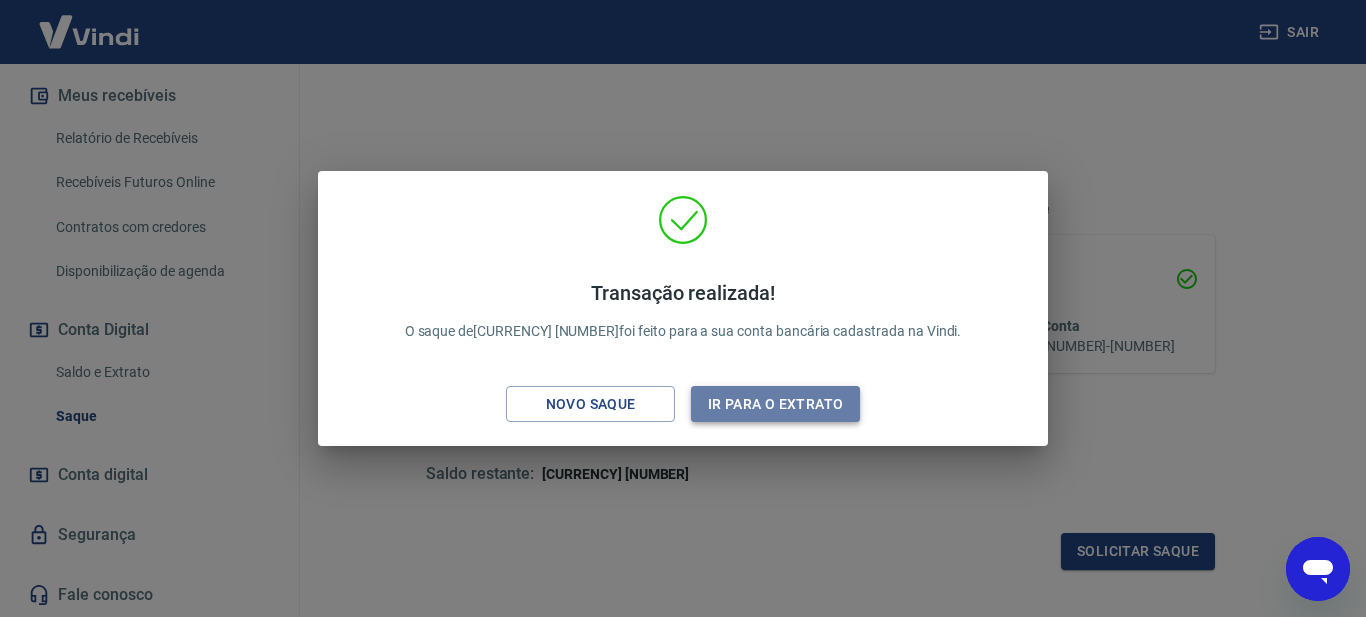 click on "Ir para o extrato" at bounding box center (775, 404) 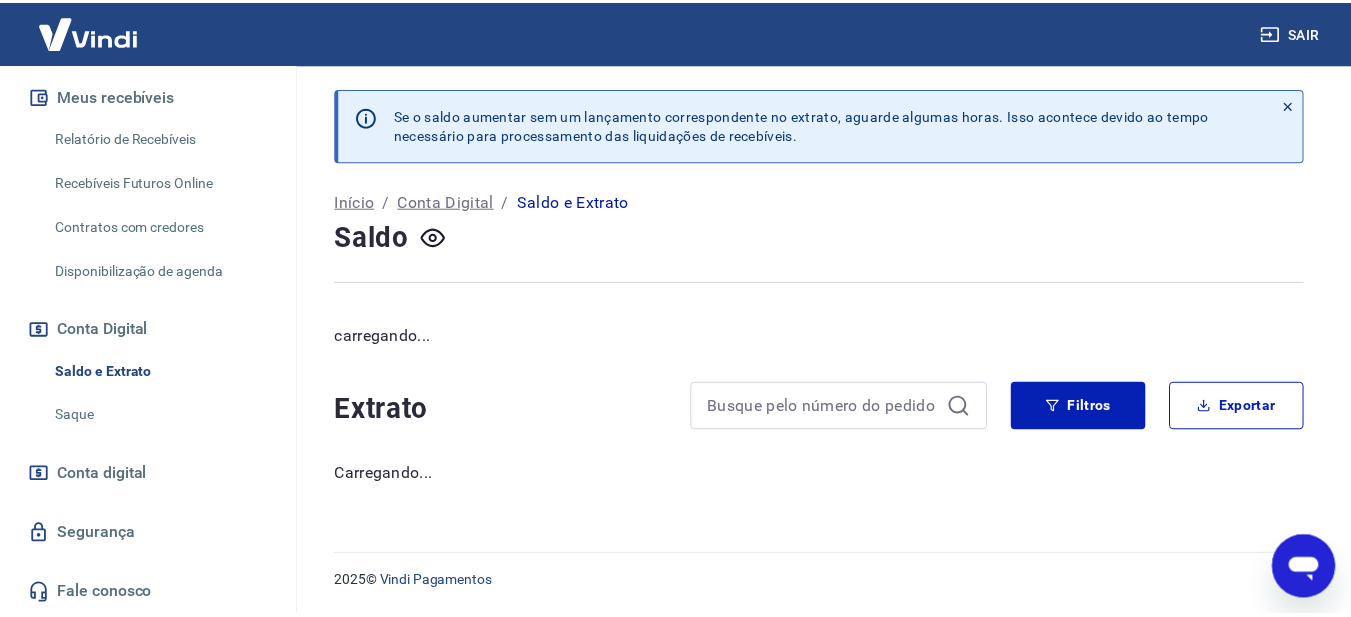 scroll, scrollTop: 0, scrollLeft: 0, axis: both 